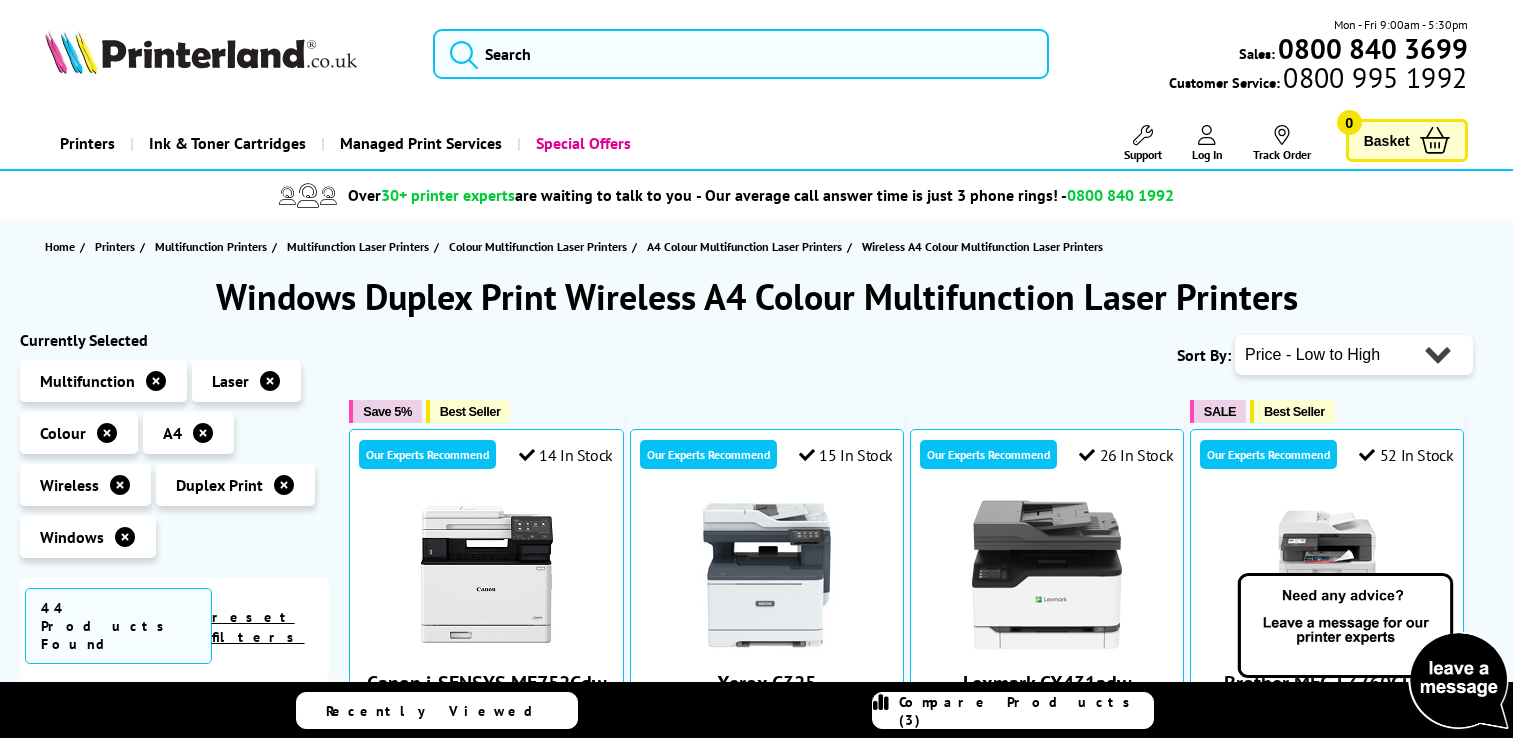 scroll, scrollTop: 0, scrollLeft: 0, axis: both 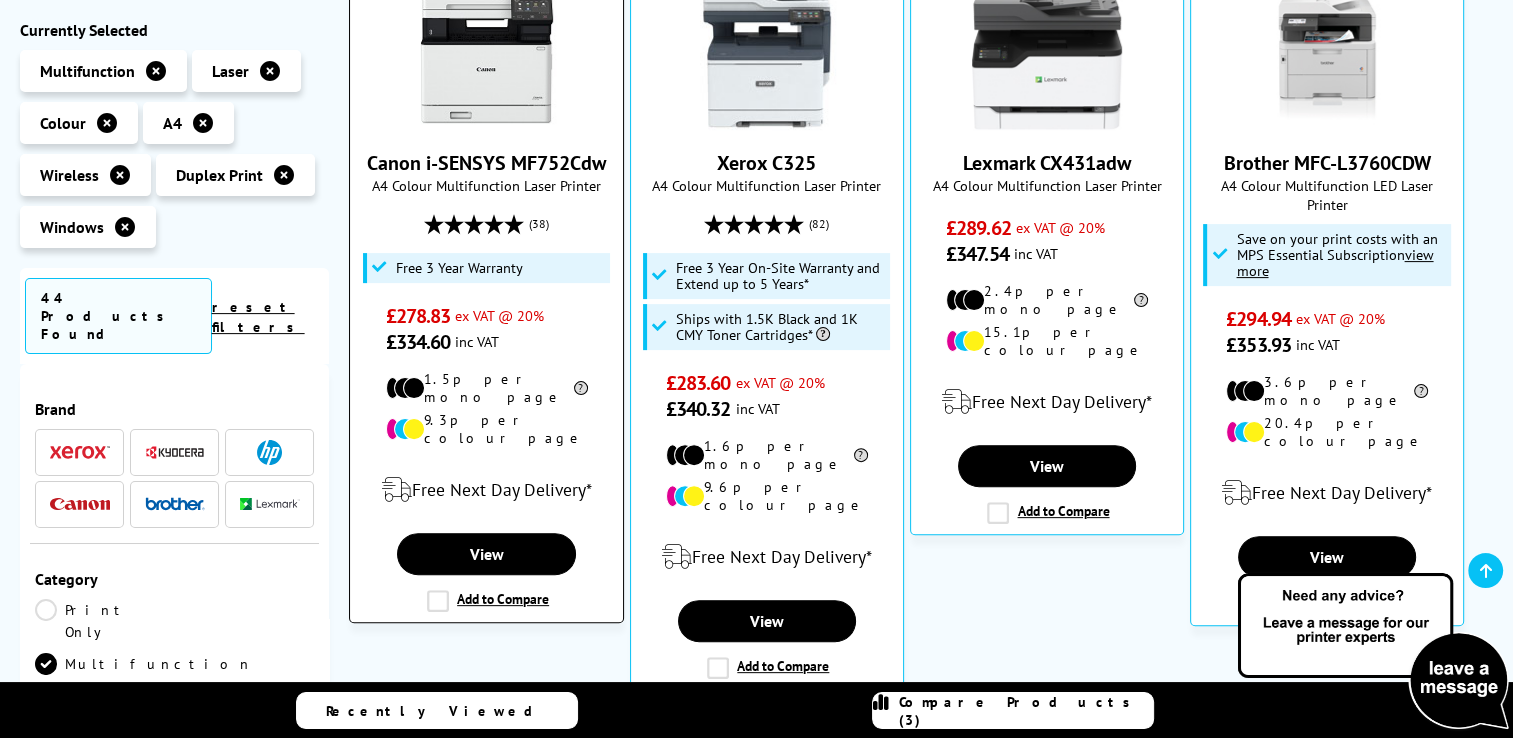 click on "Our Experts Recommend
14 In Stock
Canon i-SENSYS MF752Cdw
A4 Colour Multifunction Laser Printer
(38)" at bounding box center (486, 266) 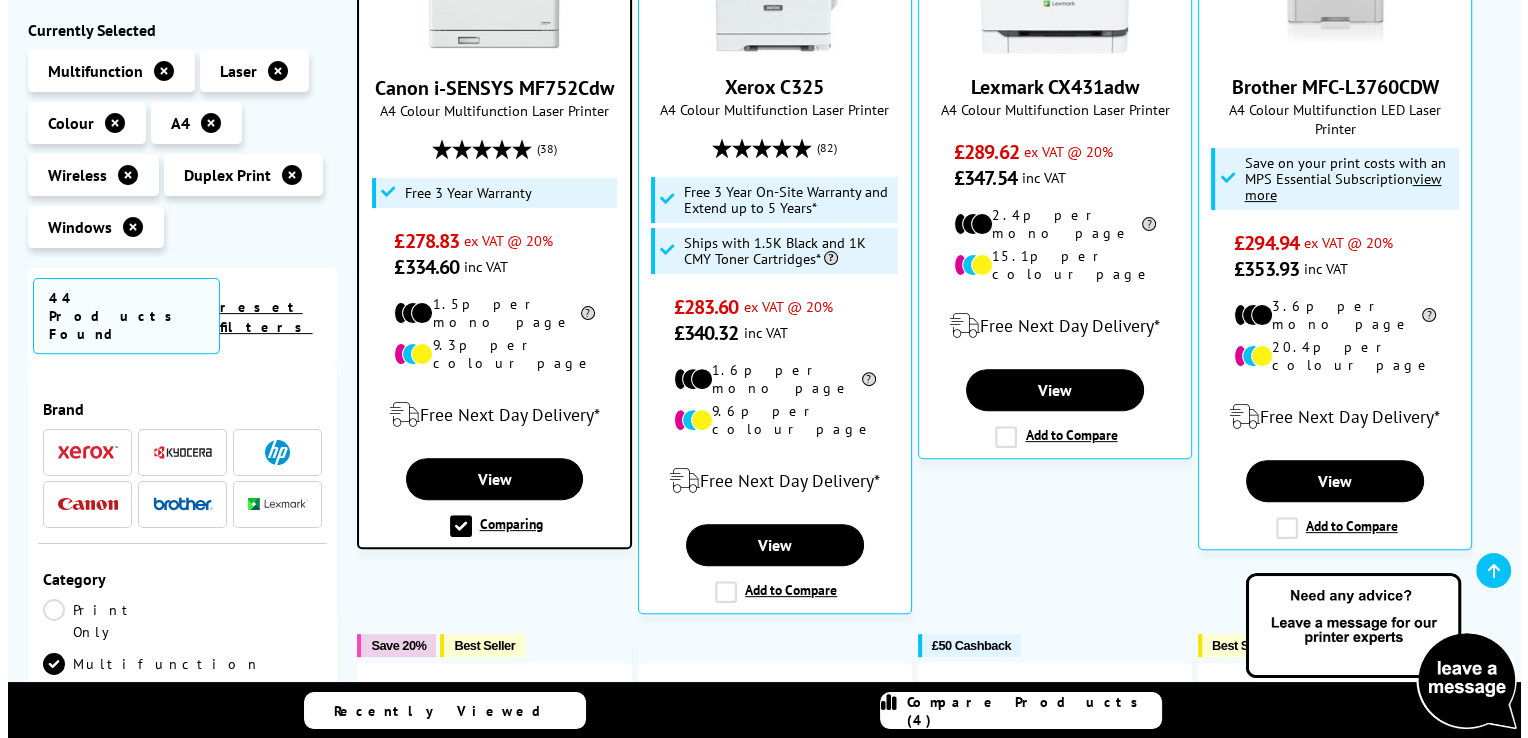 scroll, scrollTop: 600, scrollLeft: 0, axis: vertical 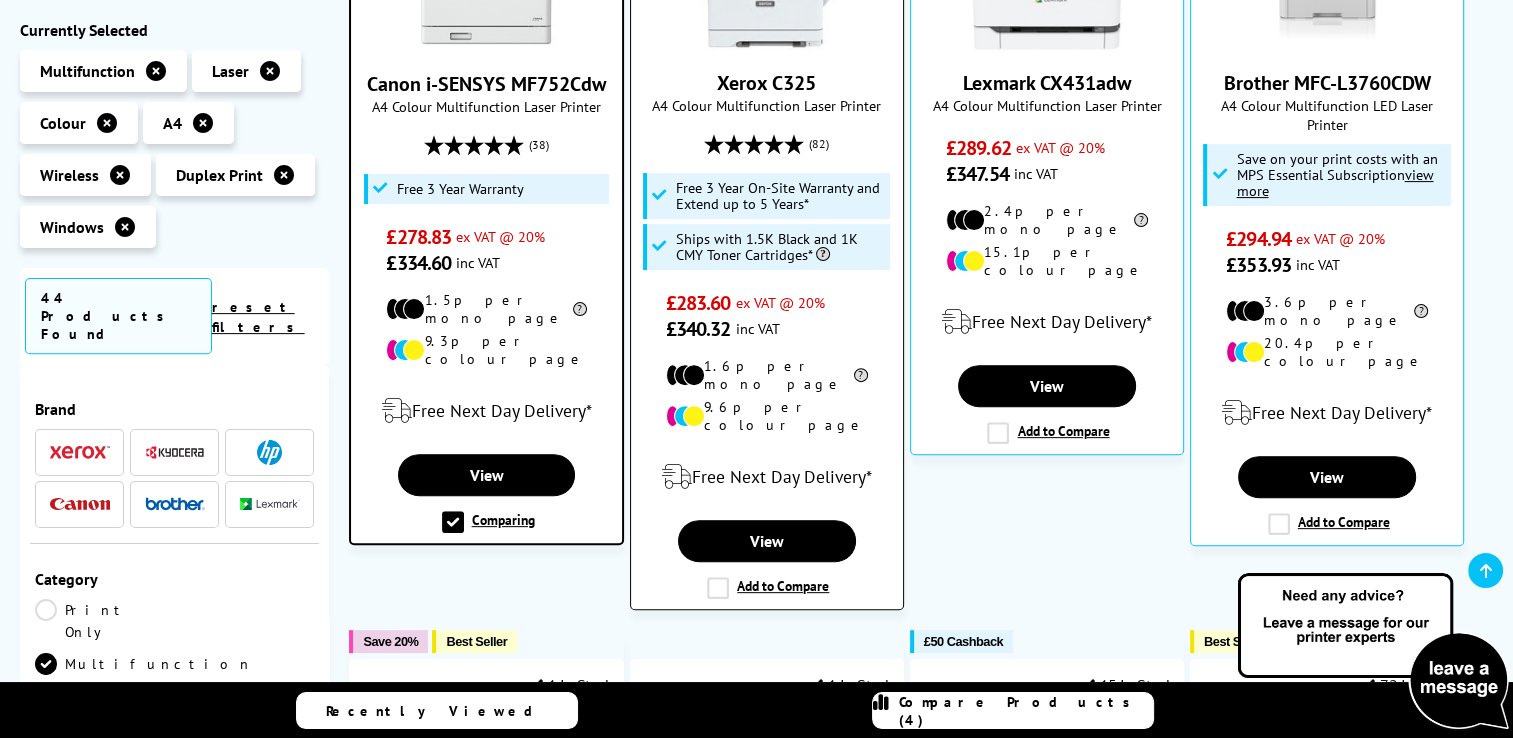click on "Add to Compare" at bounding box center [768, 588] 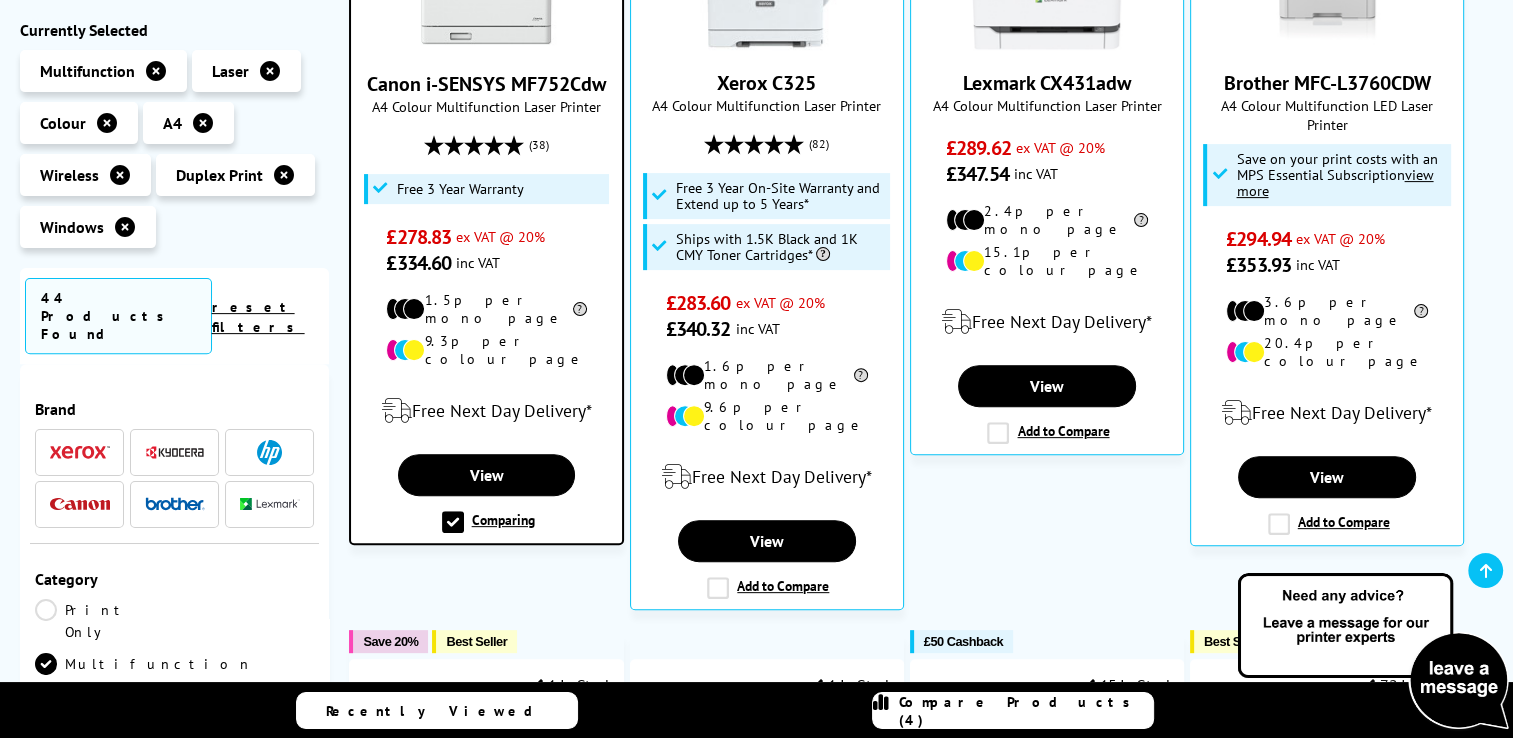click on "Compare Products (4)" at bounding box center [1026, 711] 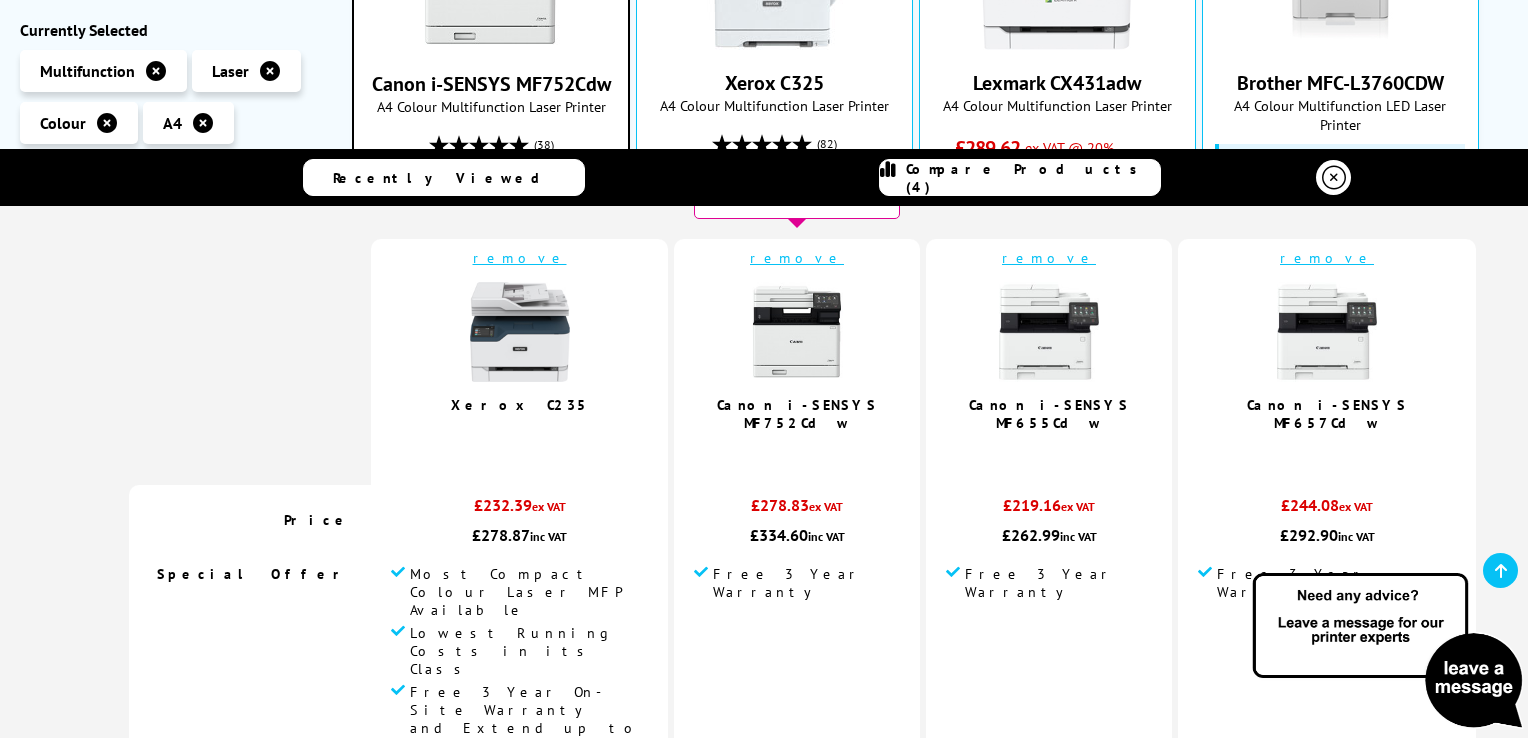 scroll, scrollTop: 0, scrollLeft: 0, axis: both 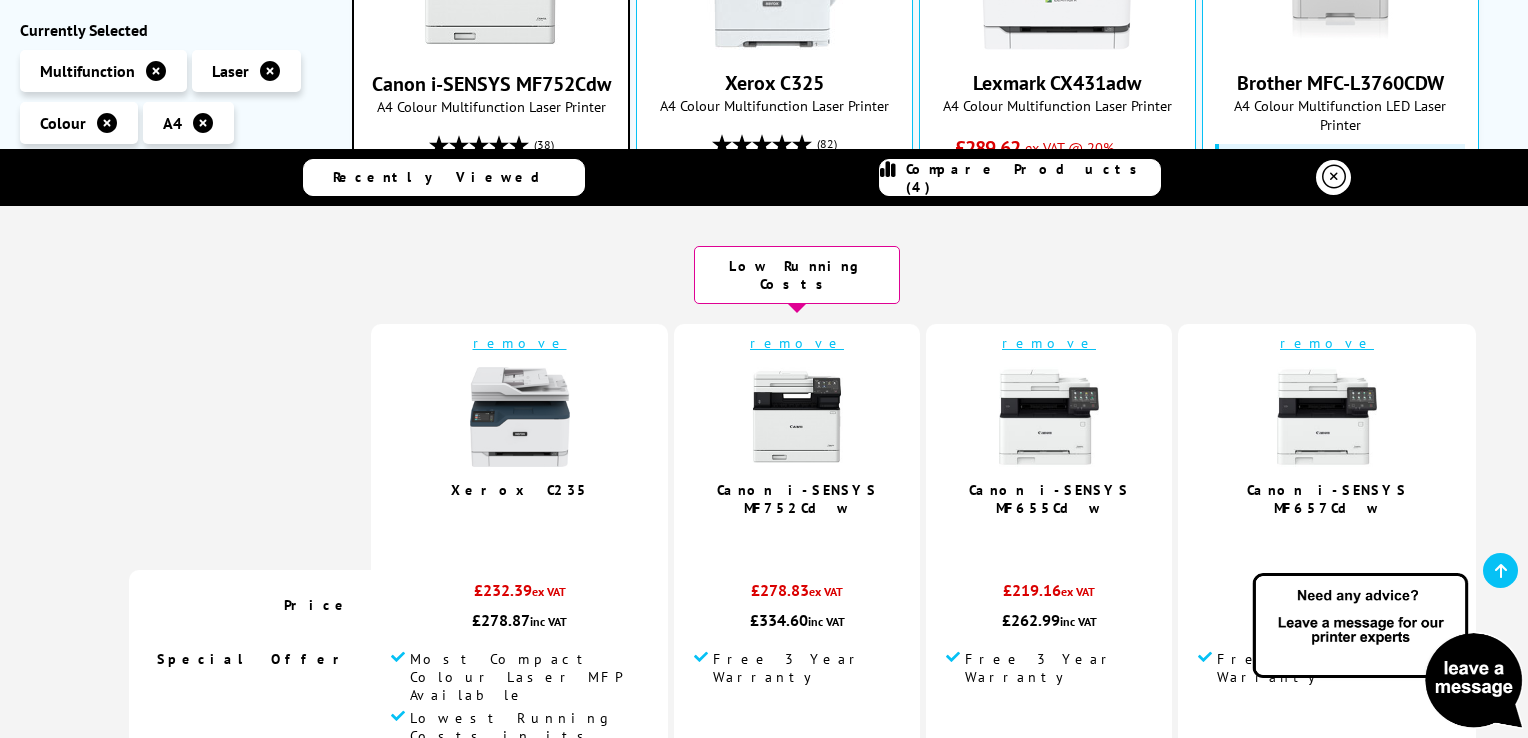 click on "remove" at bounding box center [520, 343] 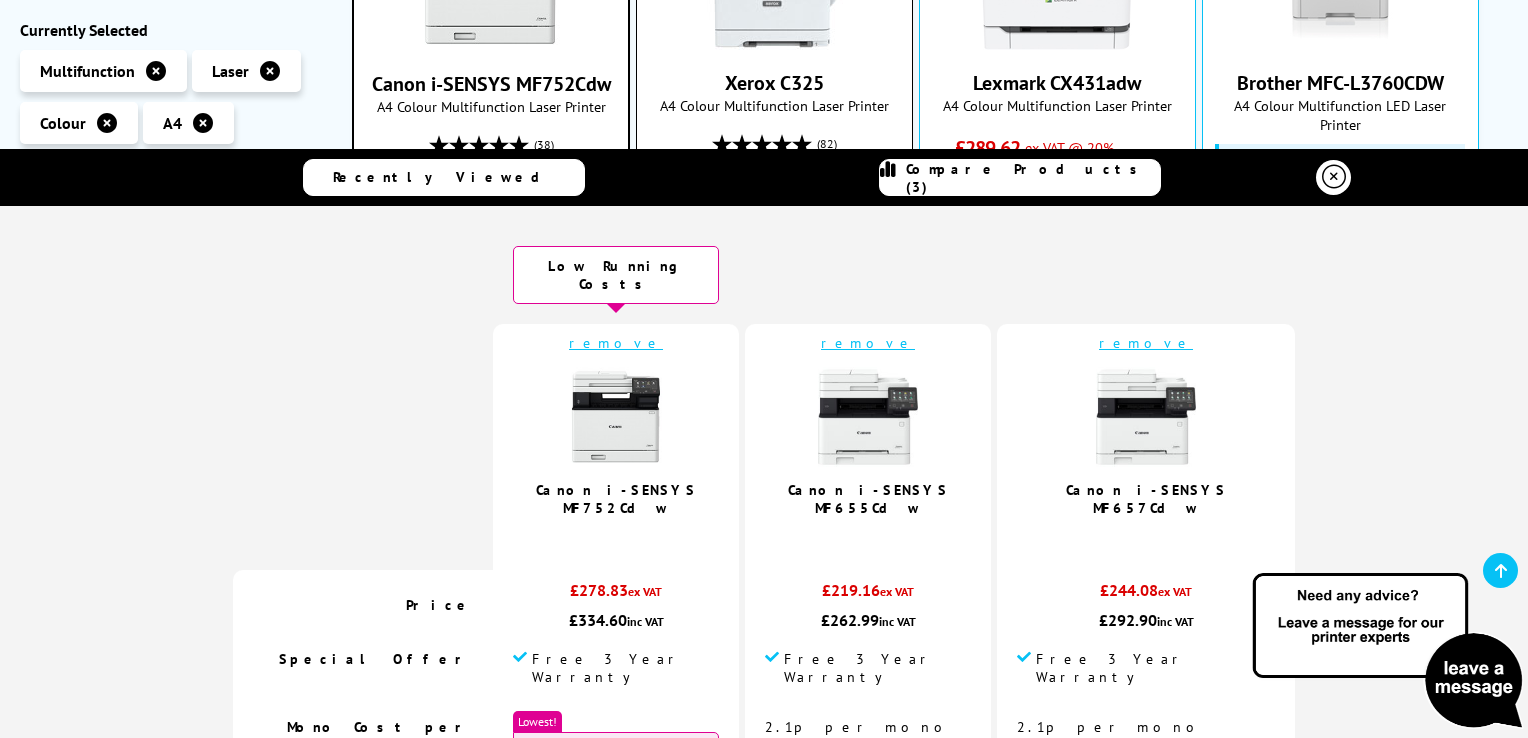 click on "Xerox C325" at bounding box center [774, 83] 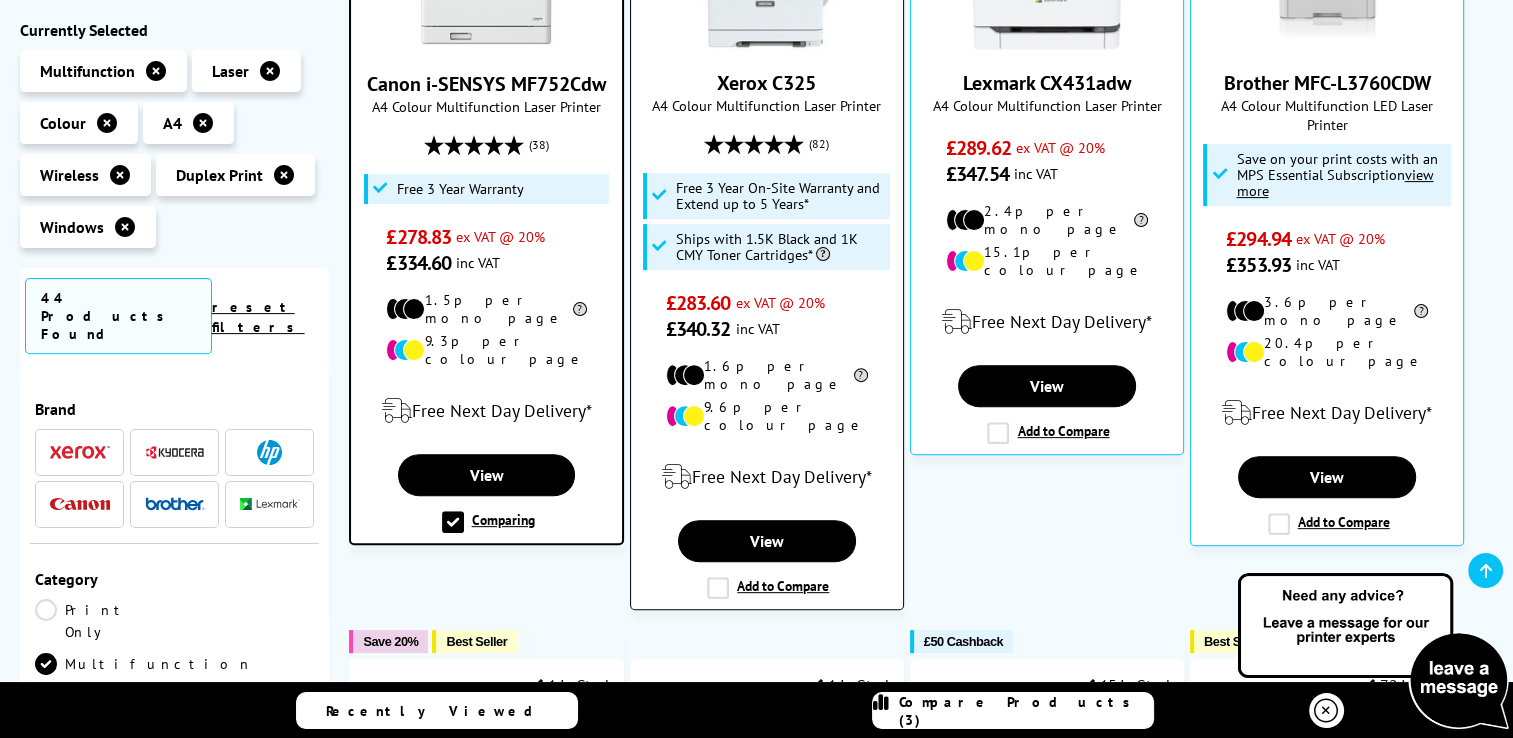 click on "Add to Compare" at bounding box center (768, 588) 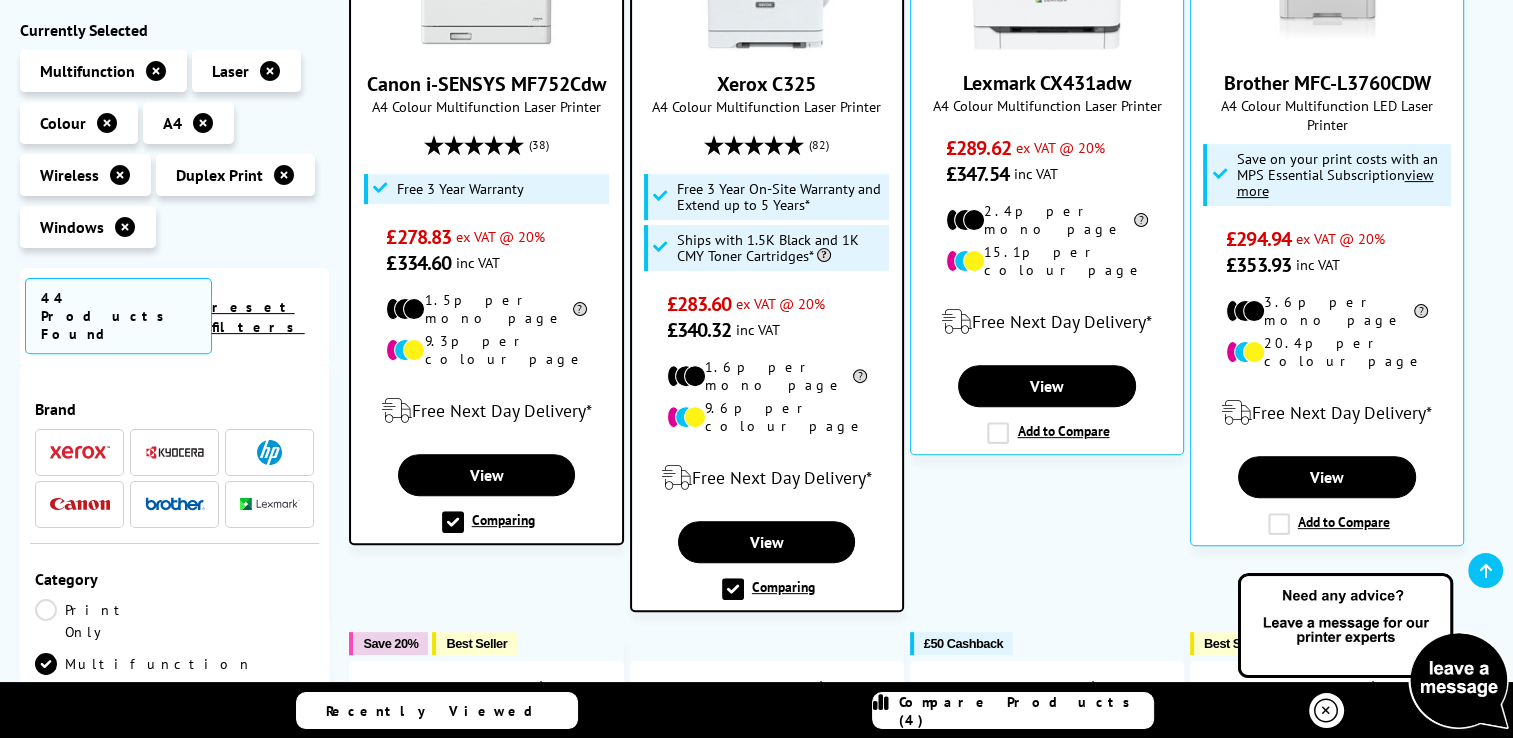 click on "Compare Products (4)" at bounding box center [1026, 711] 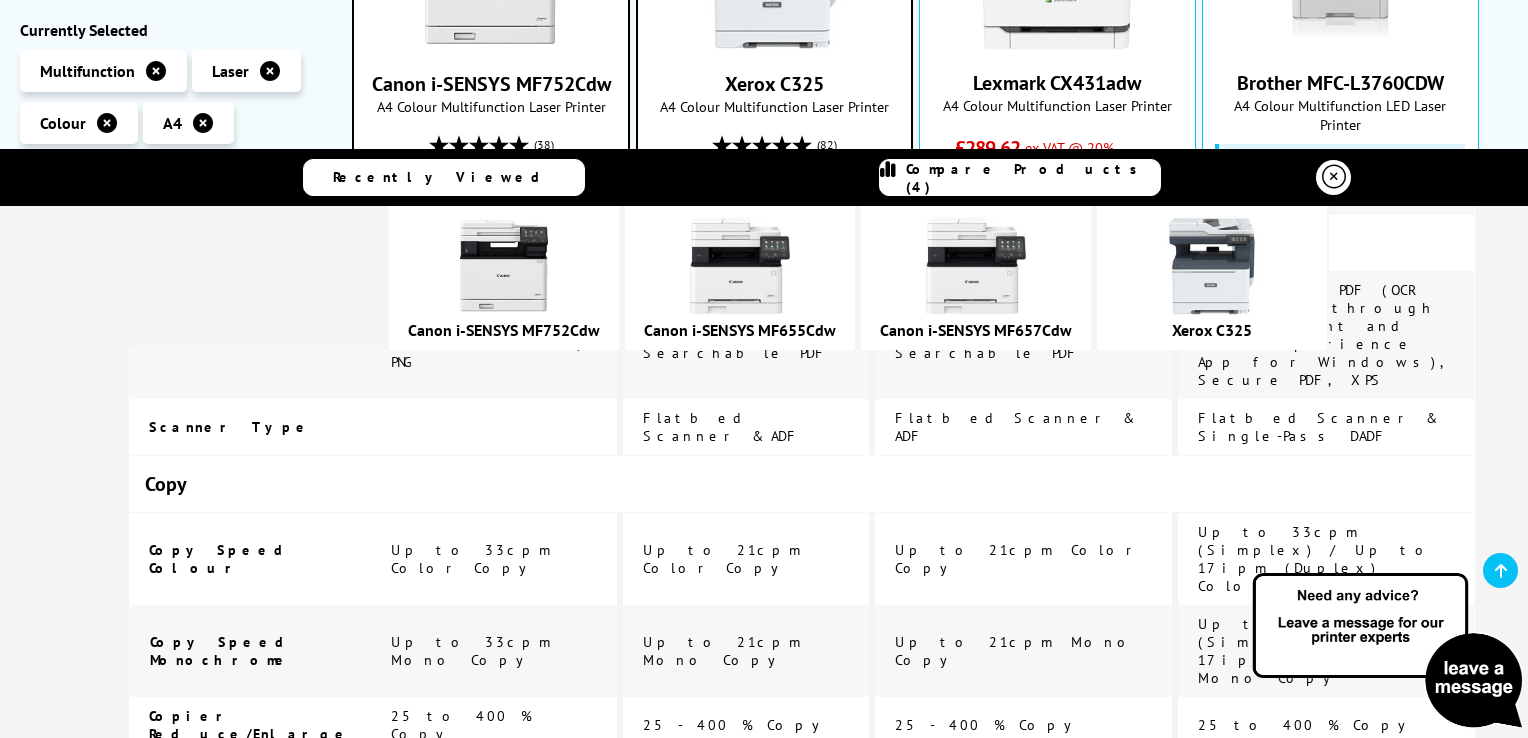 scroll, scrollTop: 2280, scrollLeft: 0, axis: vertical 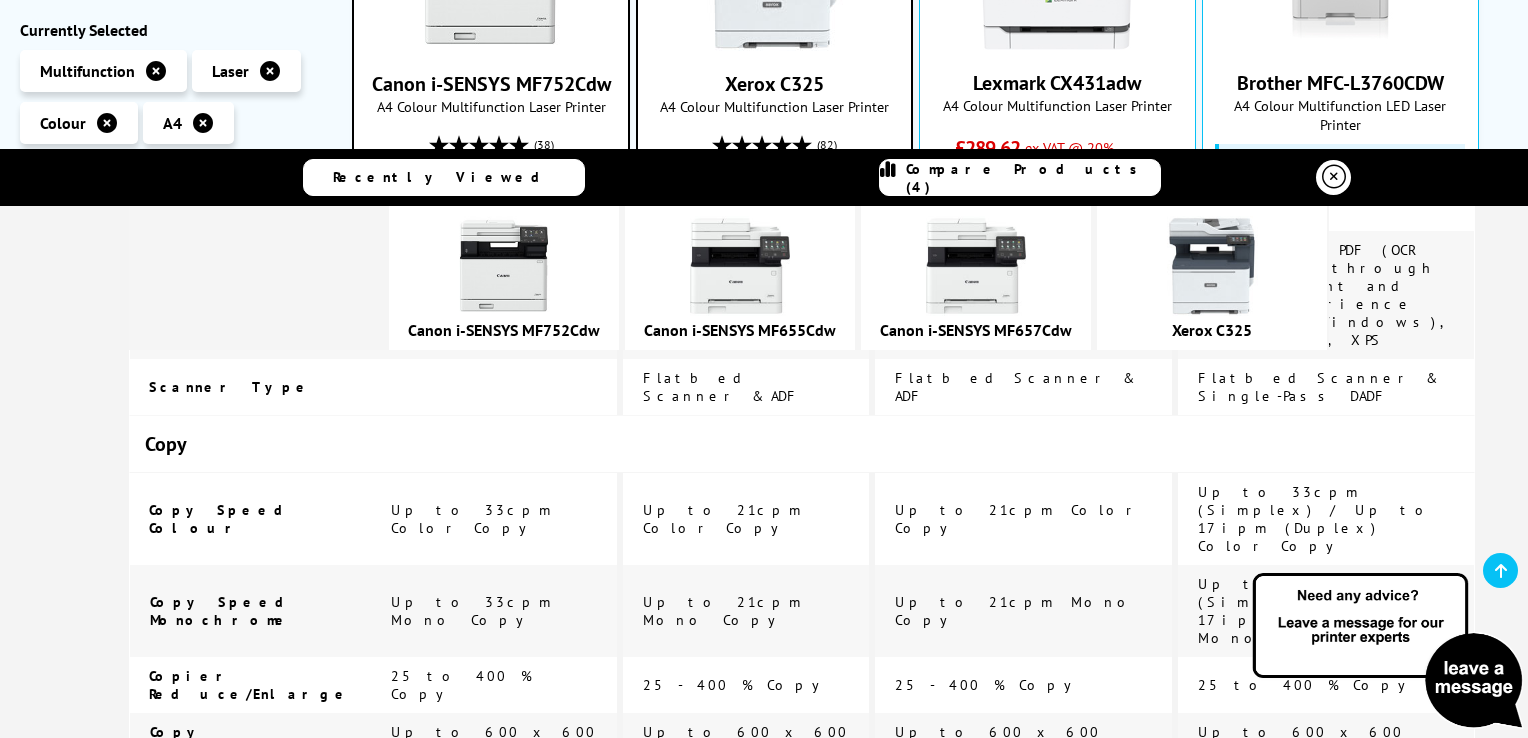 click on "Canon i-SENSYS MF752Cdw" at bounding box center (764, 1774) 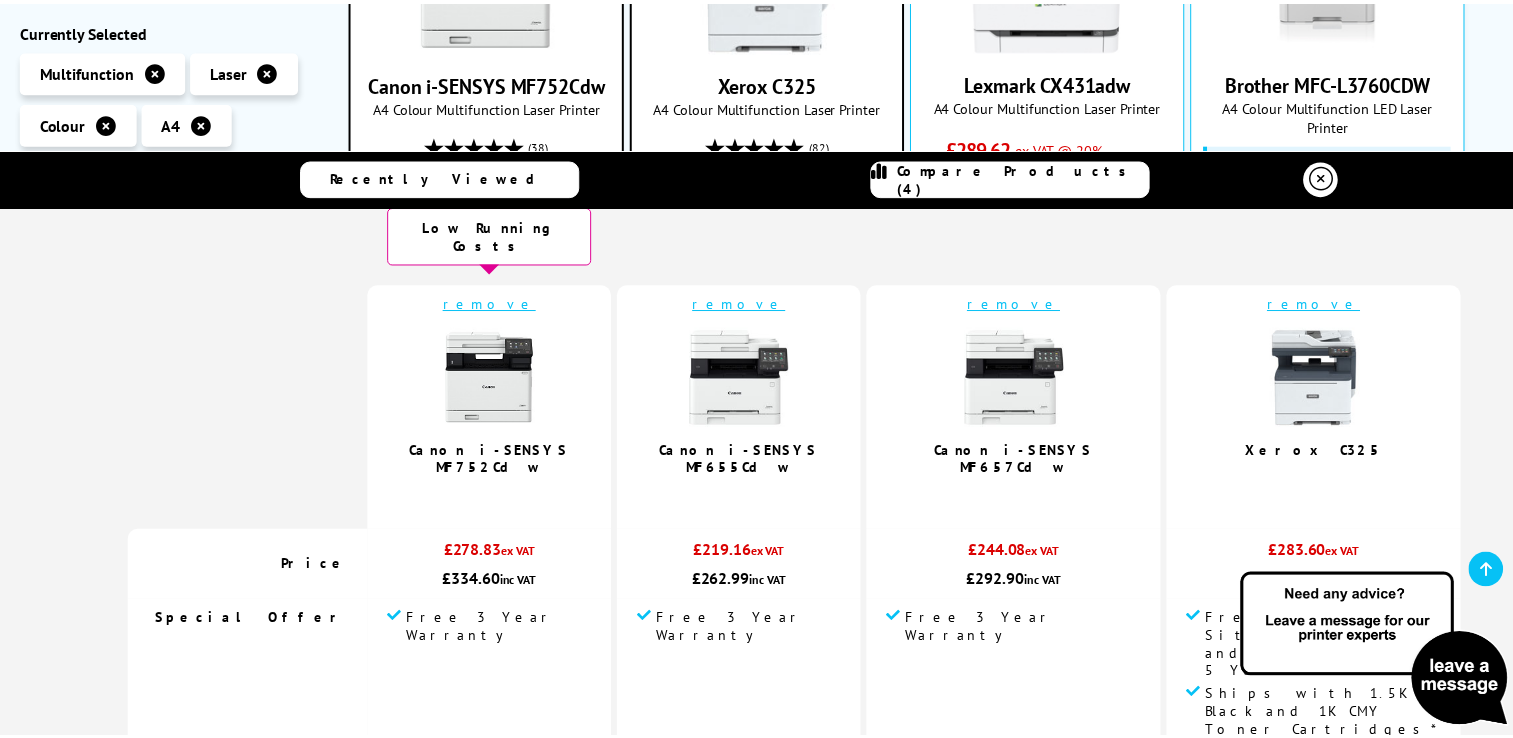 scroll, scrollTop: 80, scrollLeft: 0, axis: vertical 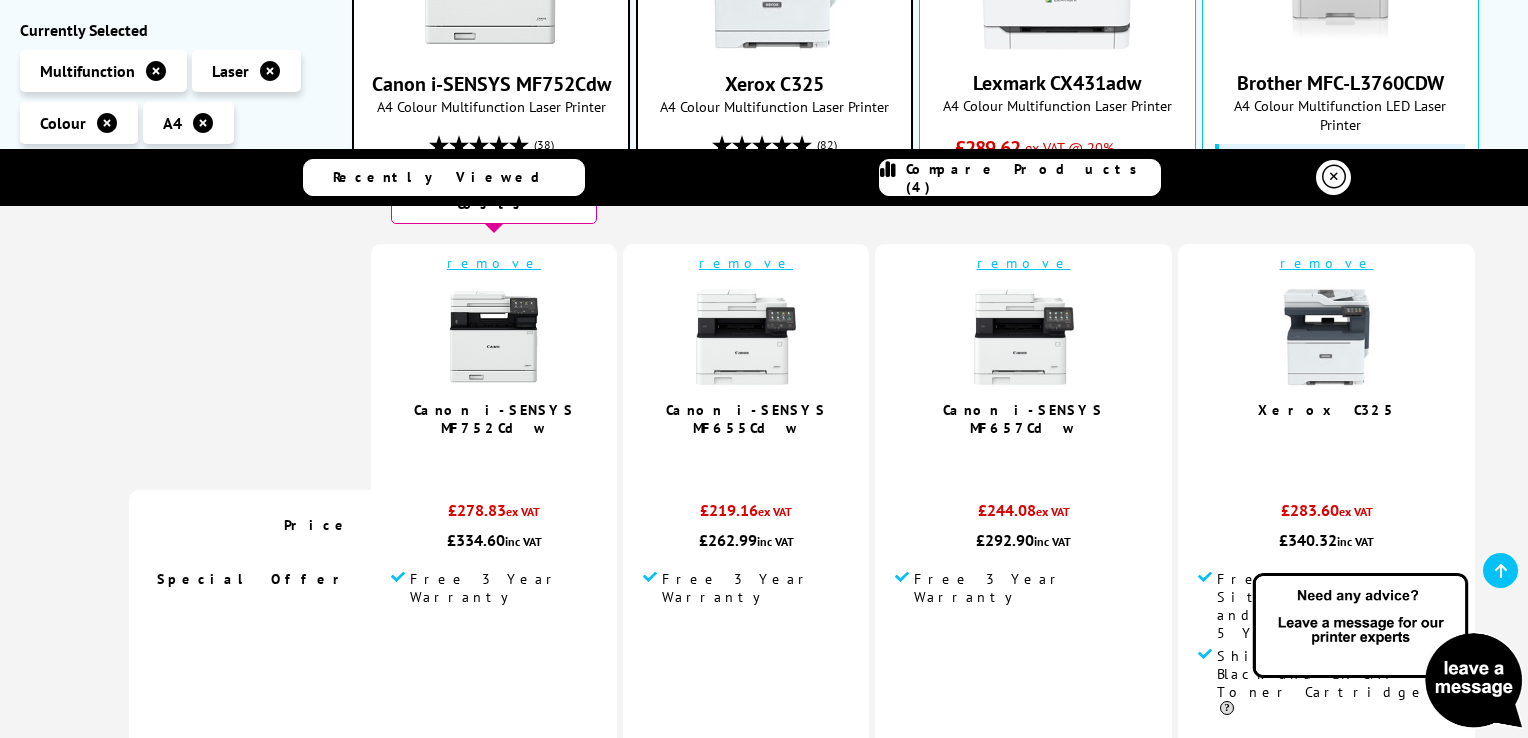 click on "remove" at bounding box center [746, 263] 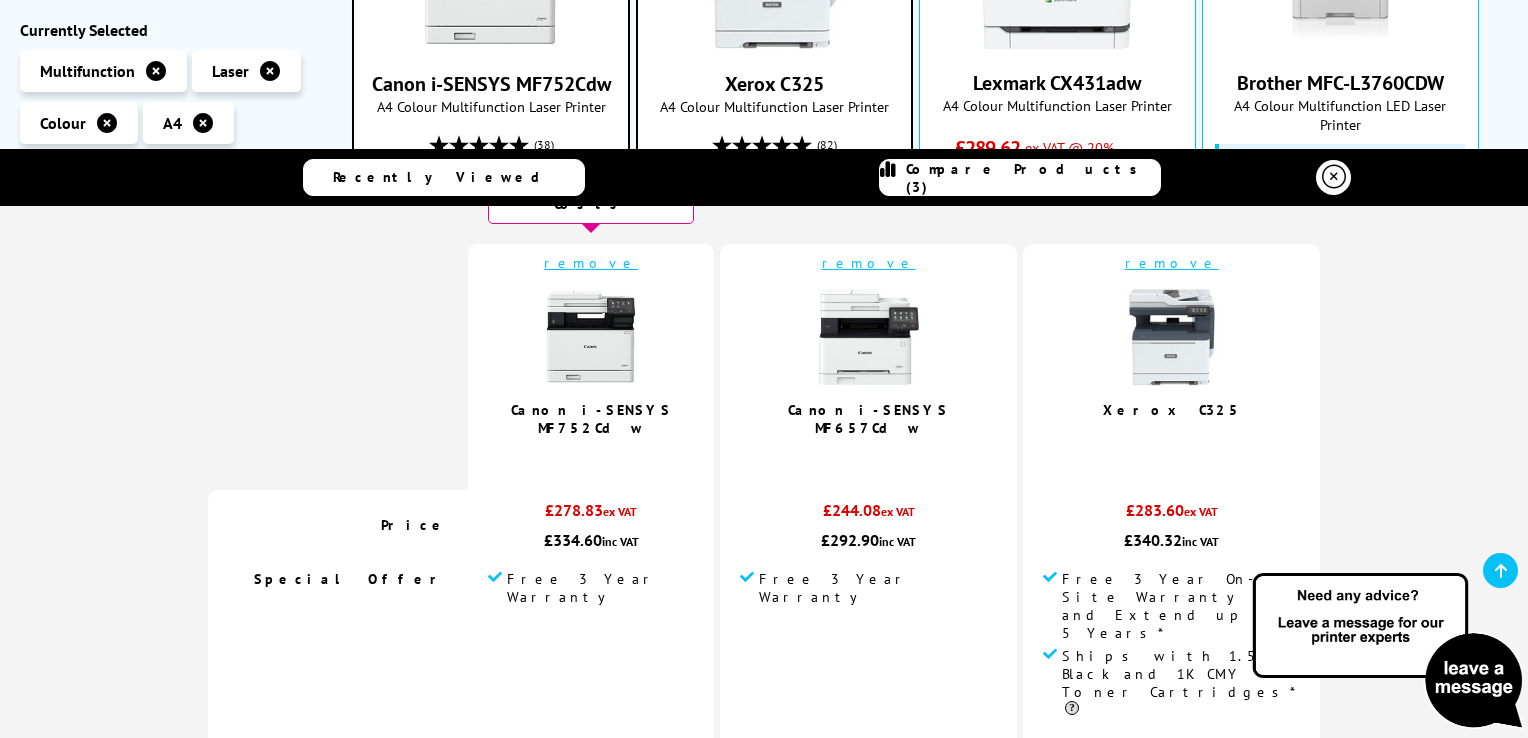 click on "Windows Duplex Print Wireless A4 Colour Multifunction Laser Printers
Currently Selected
Multifunction
Laser
A2 0" at bounding box center (764, 984) 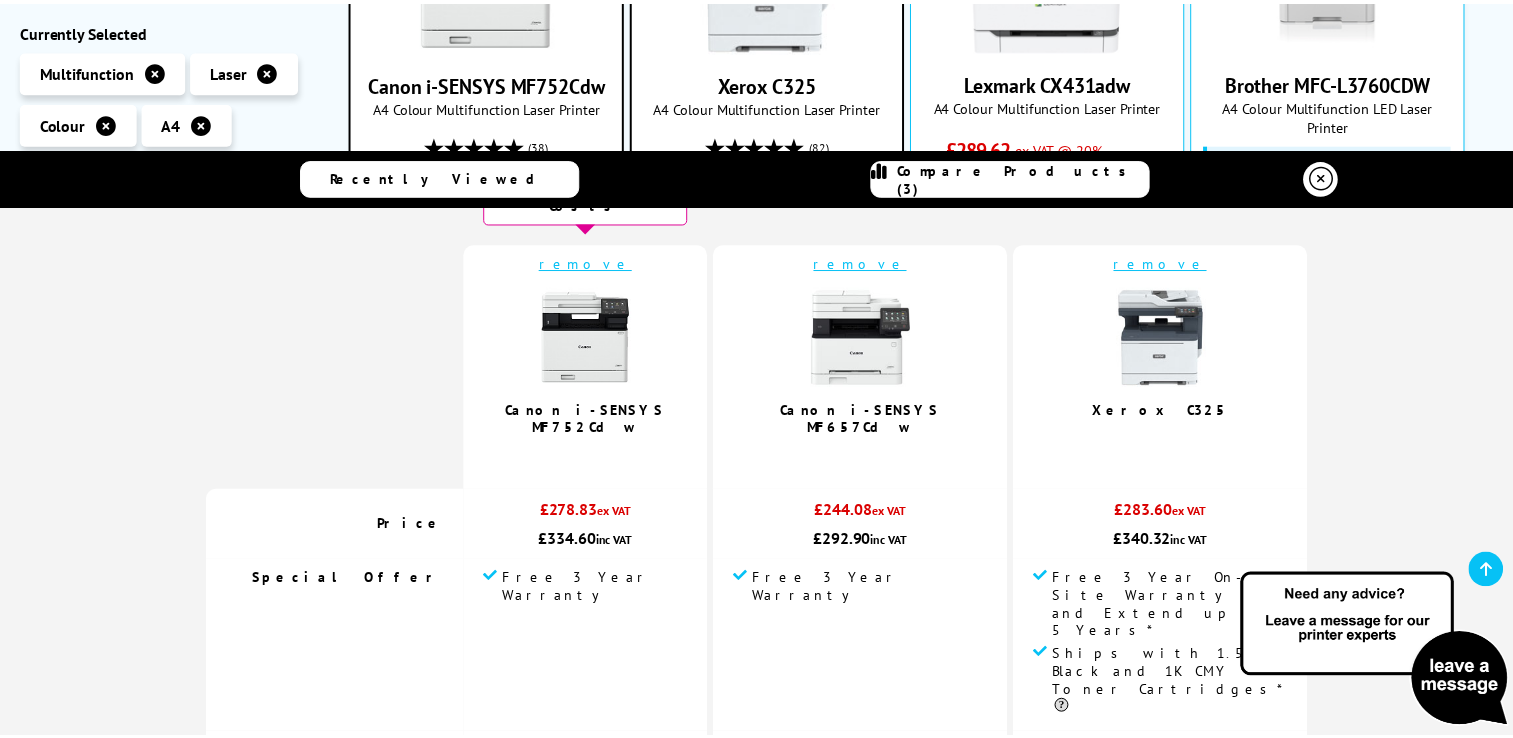 scroll, scrollTop: 0, scrollLeft: 0, axis: both 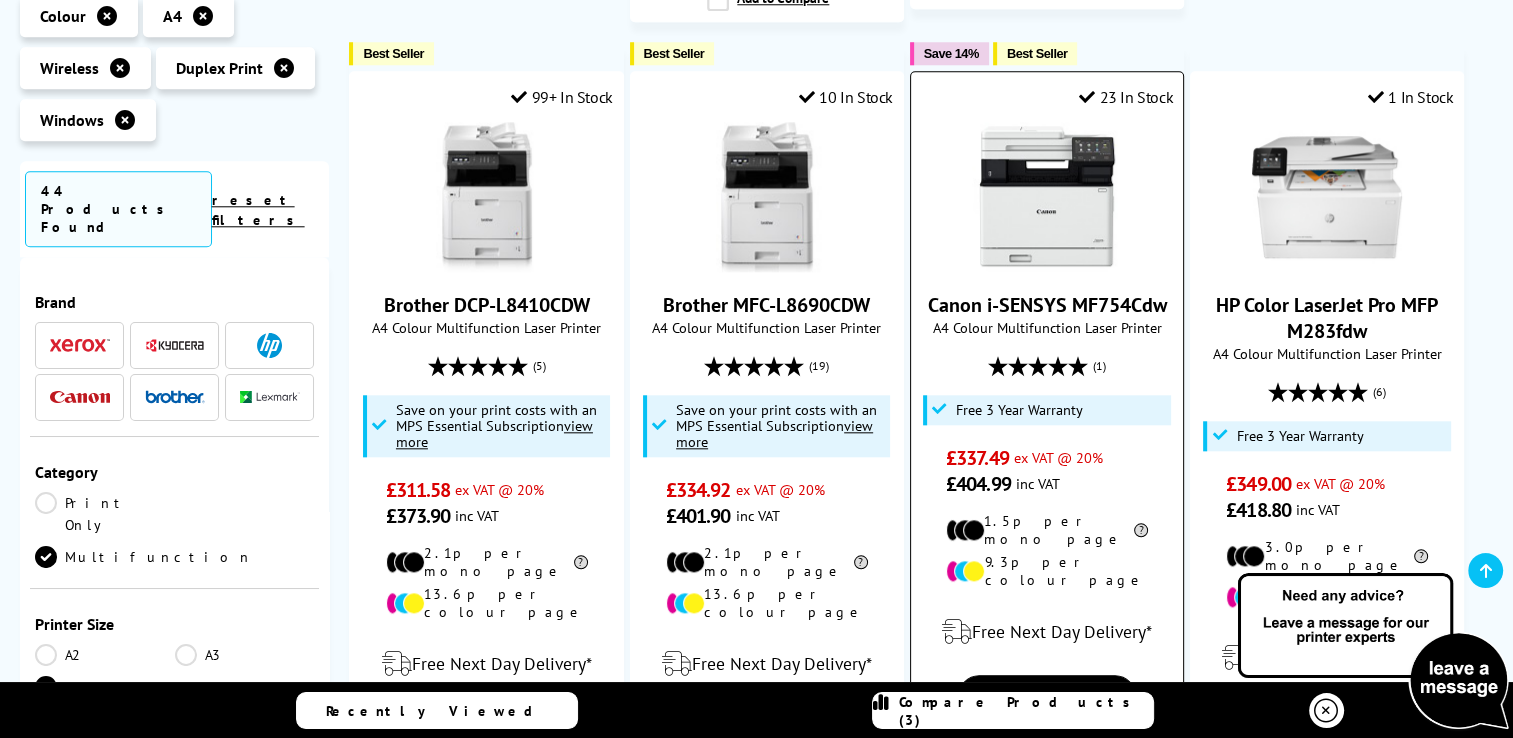 click on "Add to Compare" at bounding box center [1048, 743] 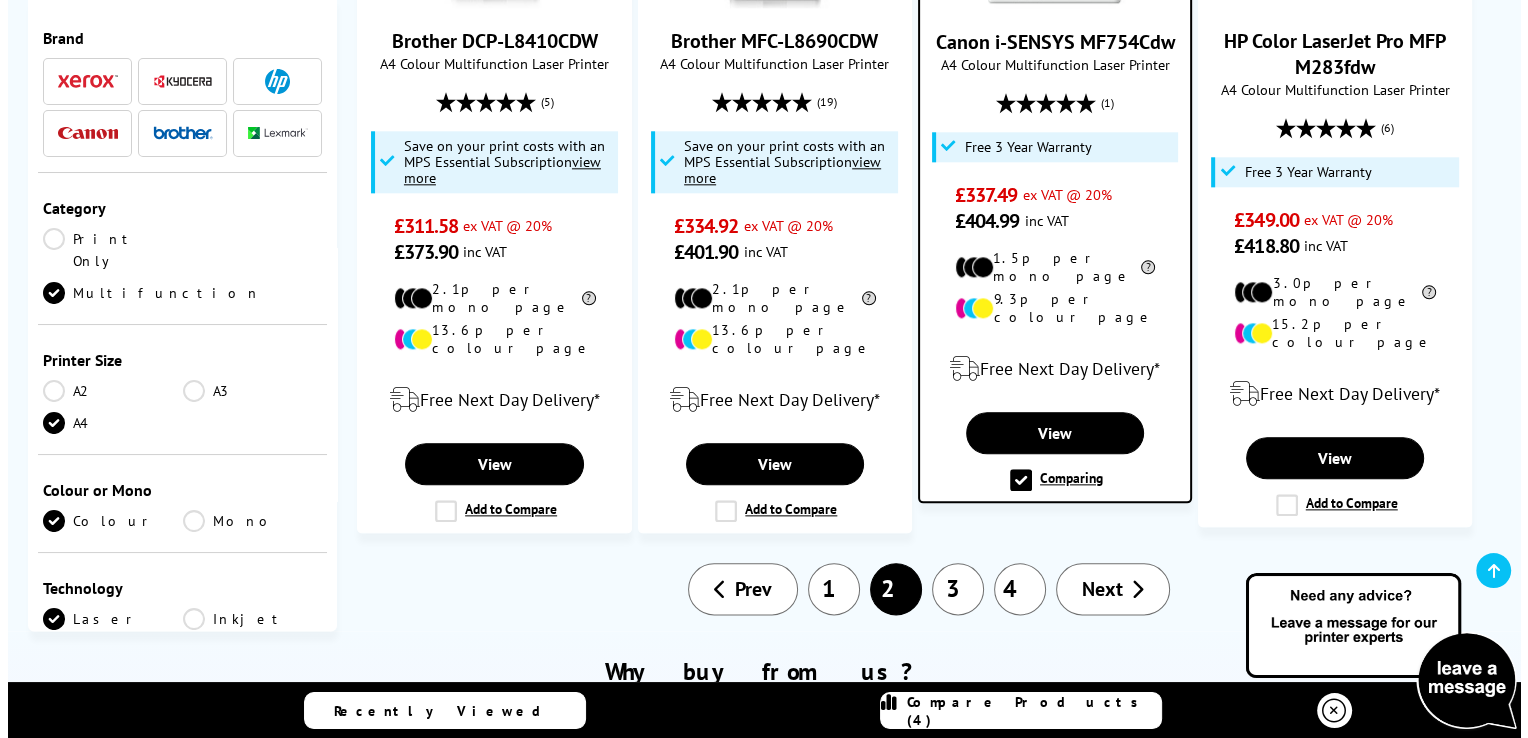 scroll, scrollTop: 2280, scrollLeft: 0, axis: vertical 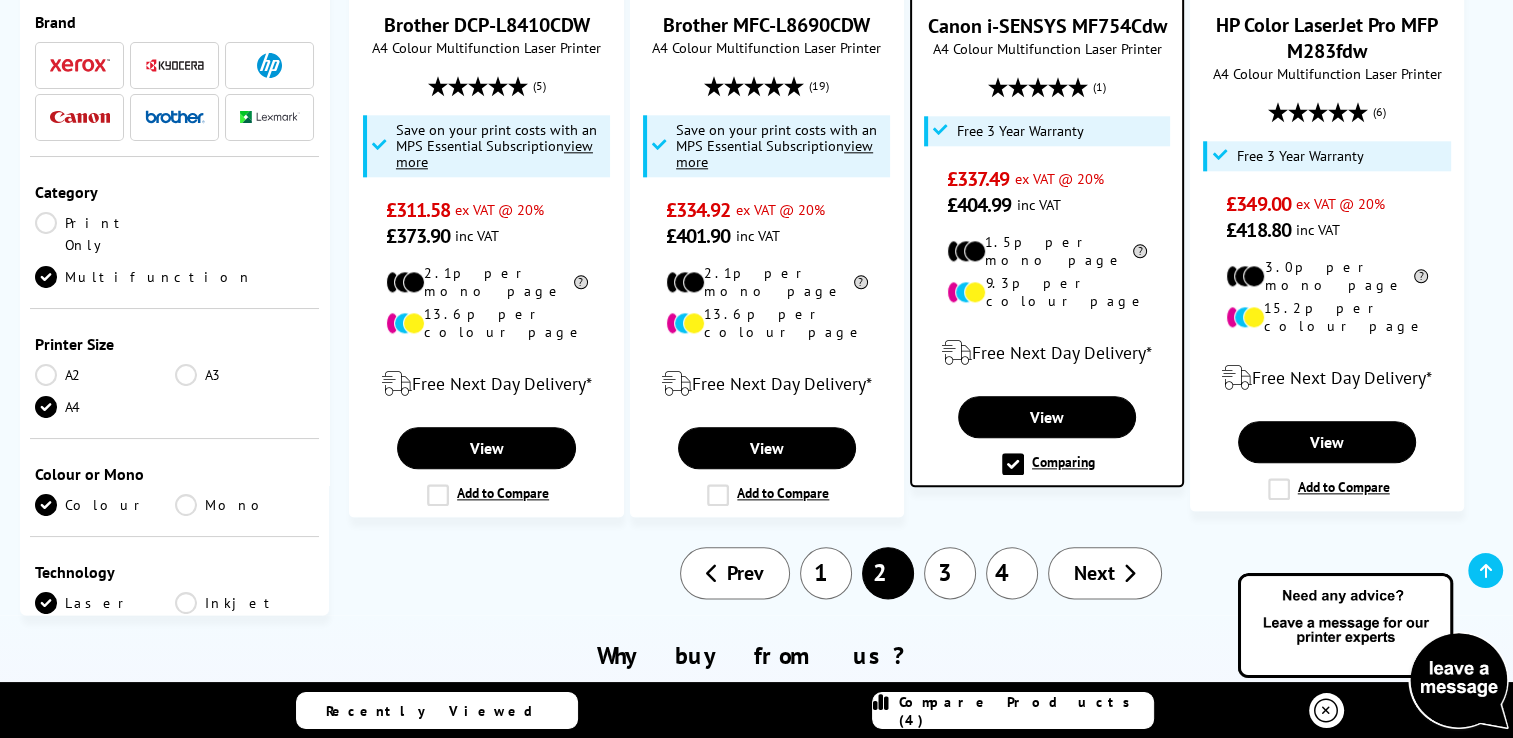 click on "Compare Products (4)" at bounding box center (1026, 711) 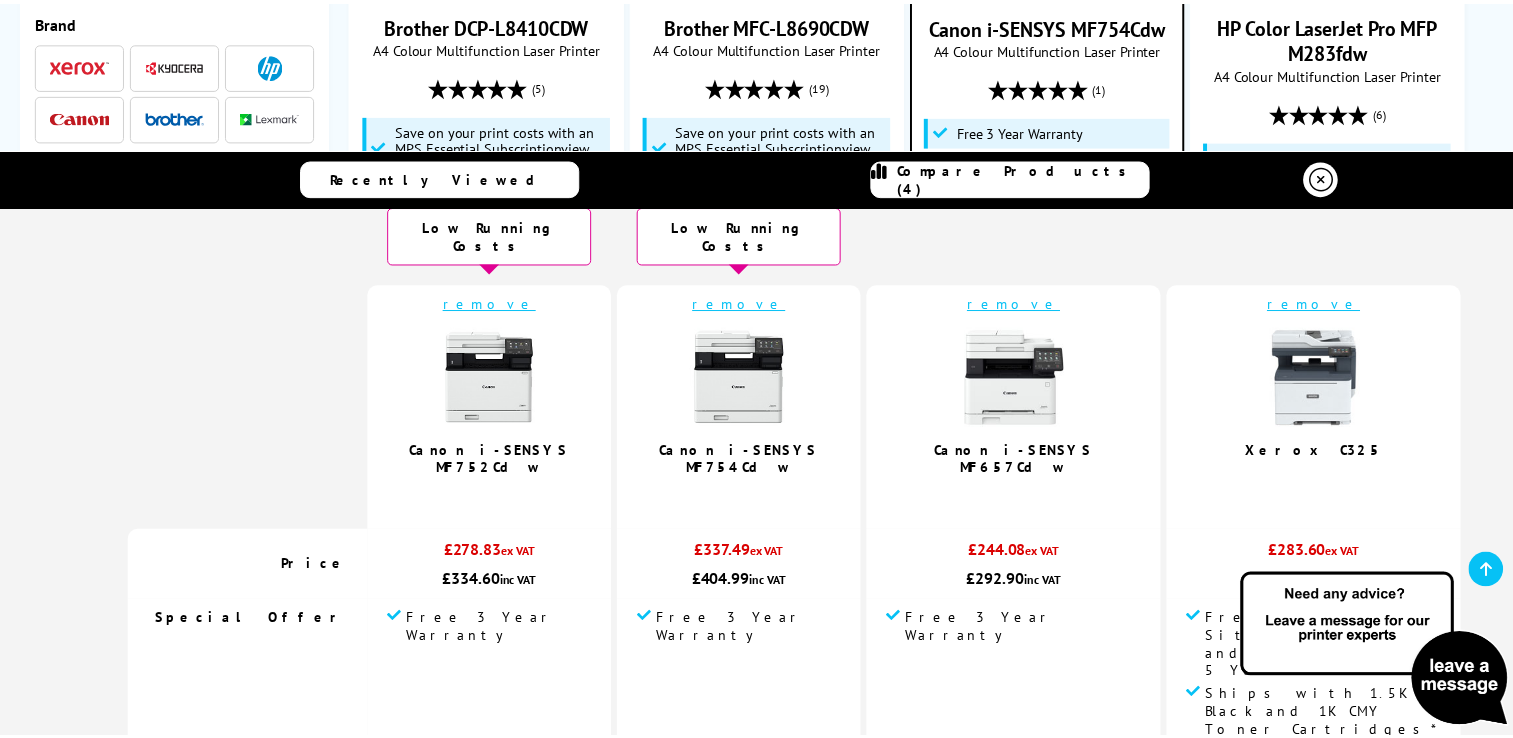 scroll, scrollTop: 0, scrollLeft: 0, axis: both 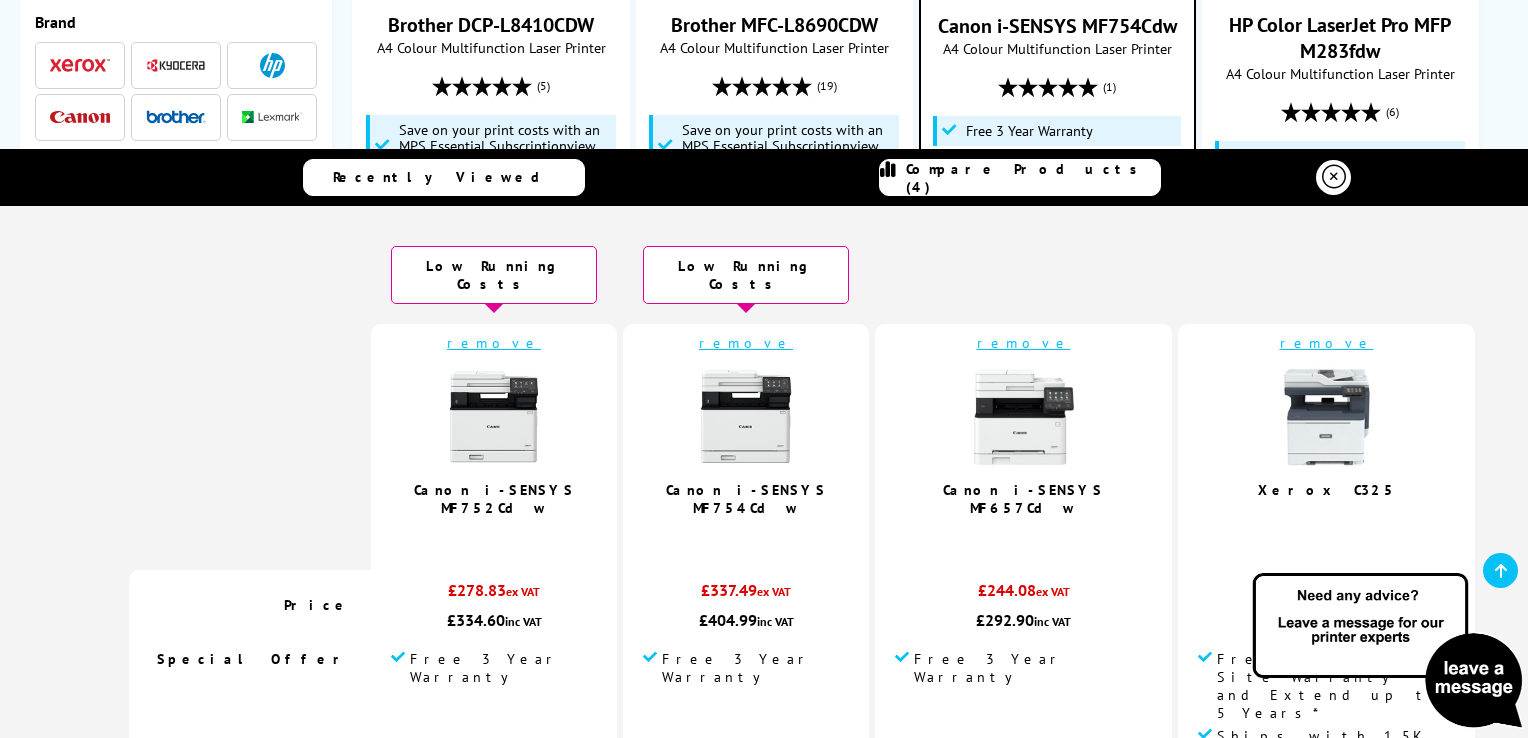 click on "remove" at bounding box center [746, 343] 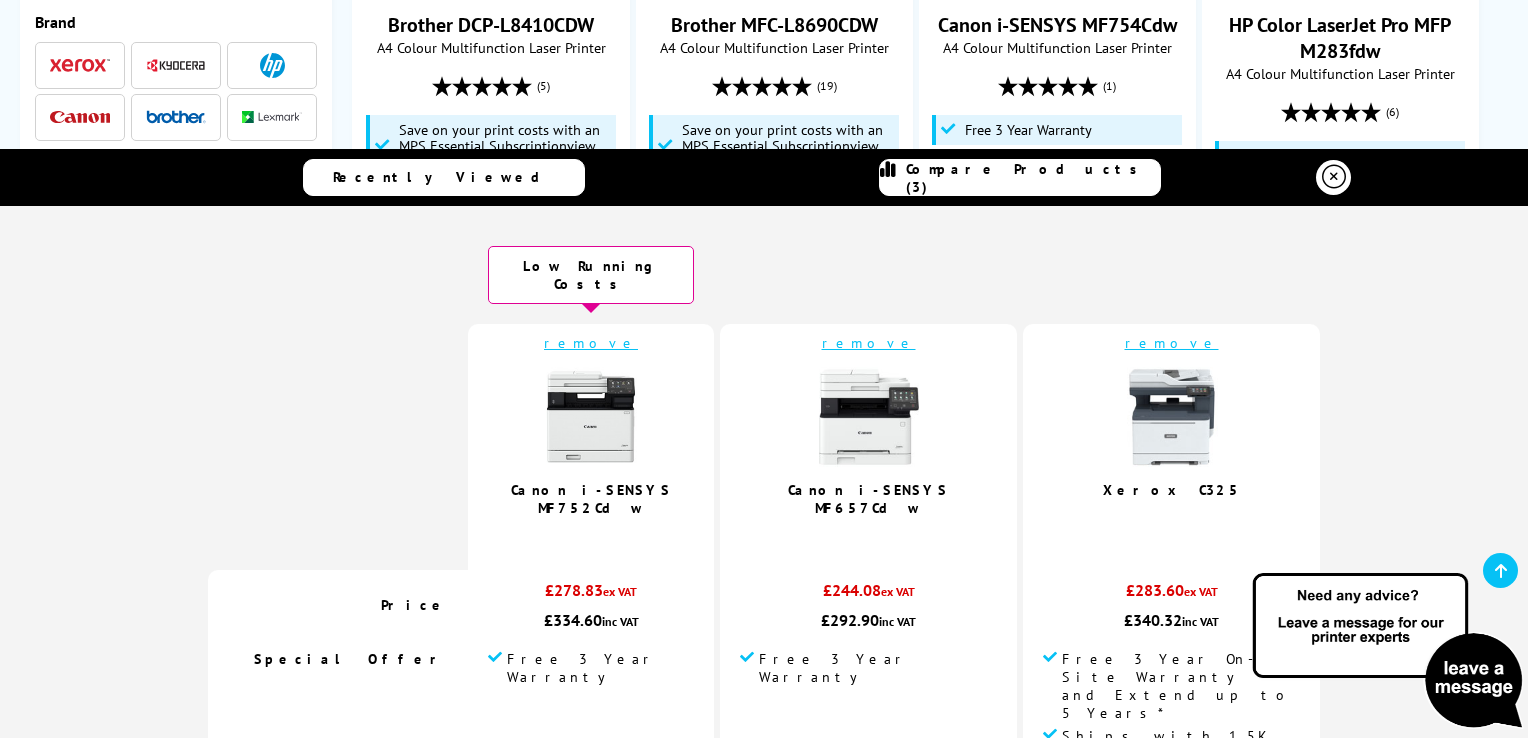 click on "remove" at bounding box center (869, 343) 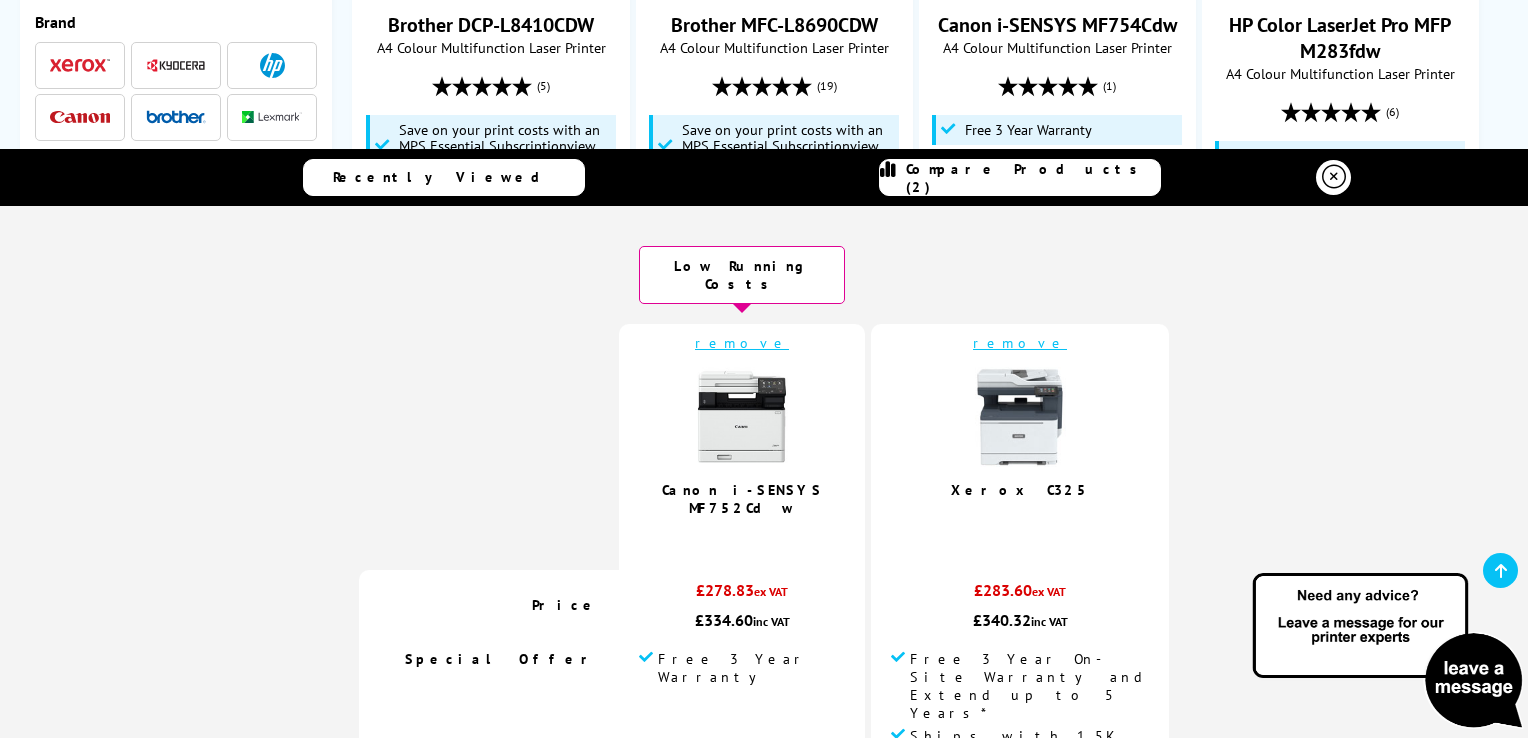 drag, startPoint x: 1469, startPoint y: 118, endPoint x: 1512, endPoint y: 112, distance: 43.416588 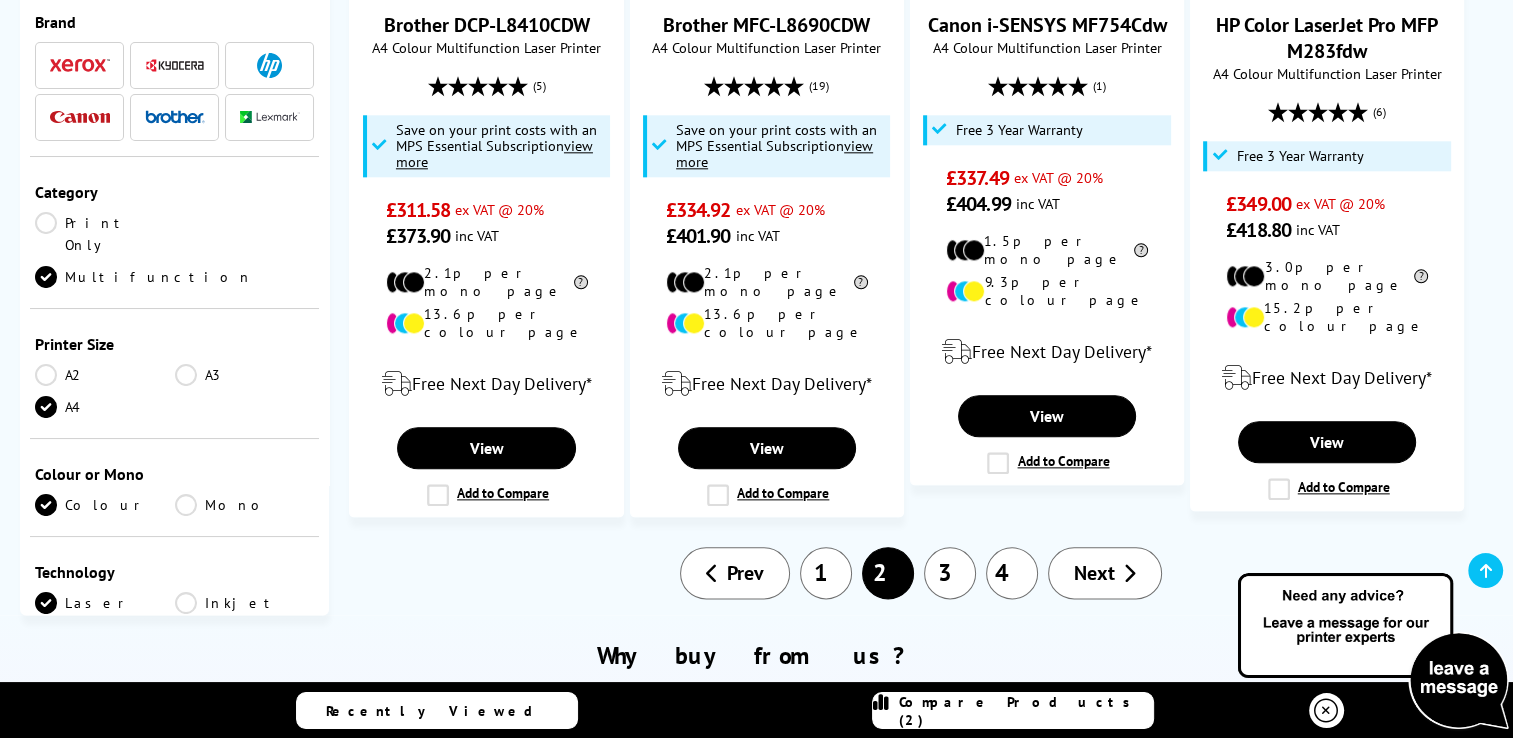 copy on "£418.80
inc VAT
3.0p per mono page
15.2p per colour page
Free Next Day Delivery*
View" 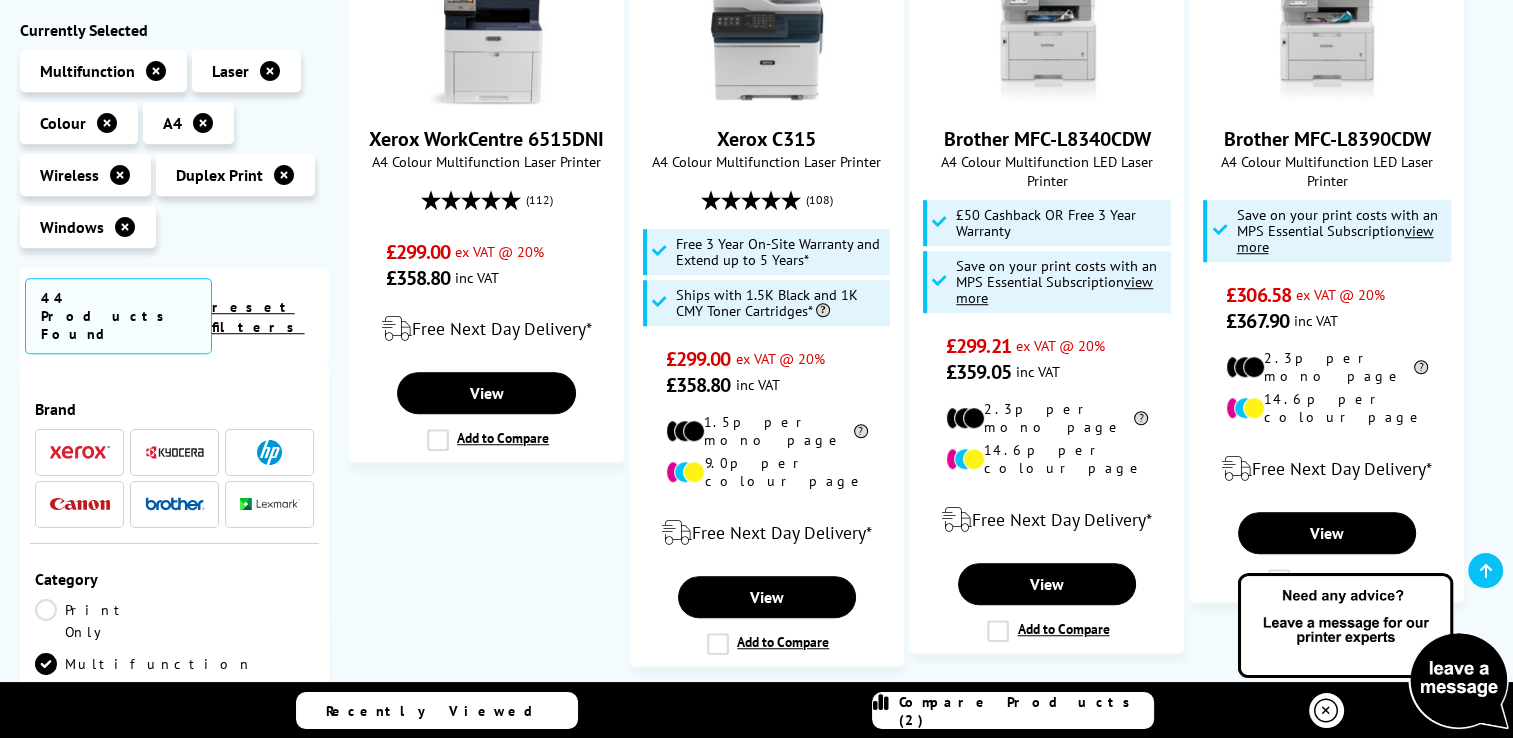 scroll, scrollTop: 1360, scrollLeft: 0, axis: vertical 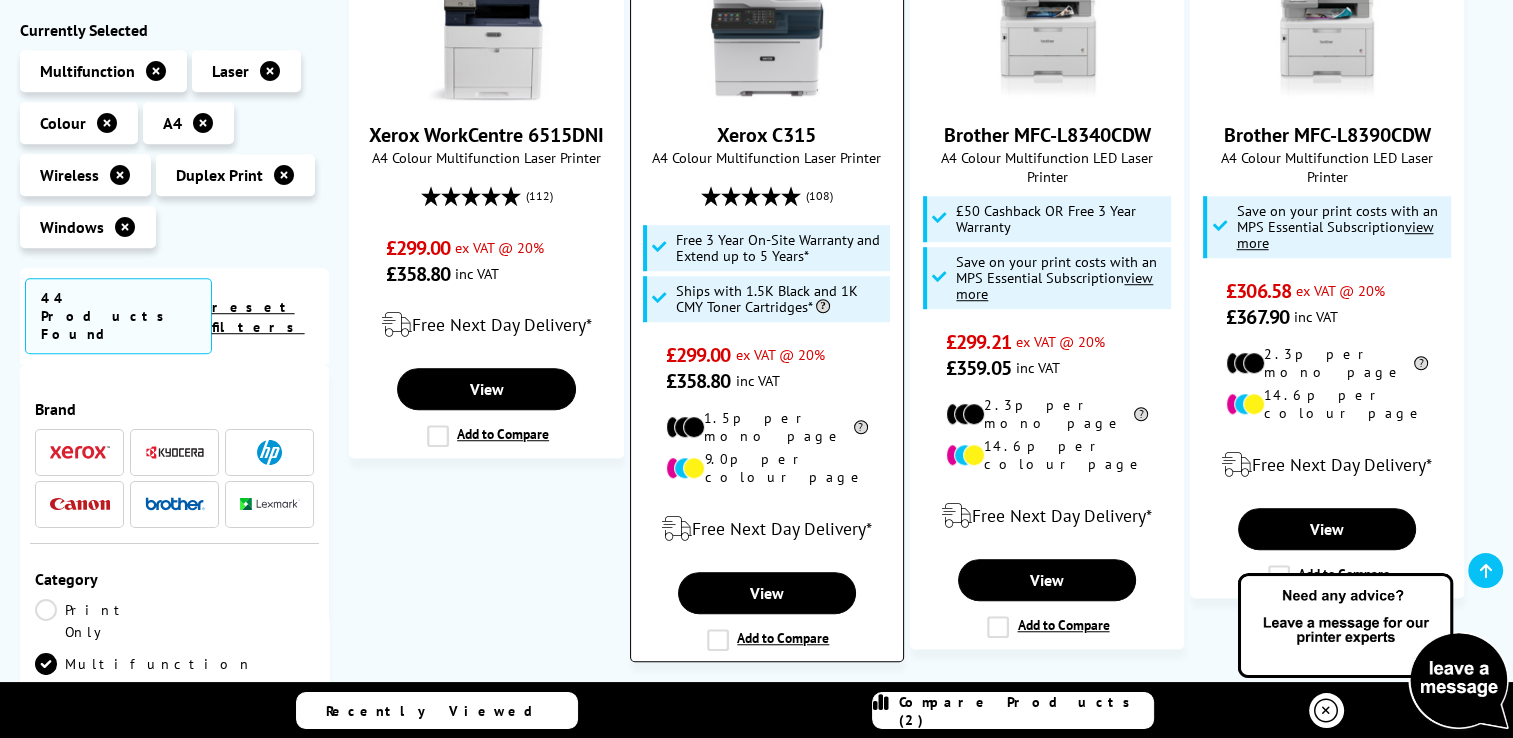 click on "Add to Compare" at bounding box center [768, 640] 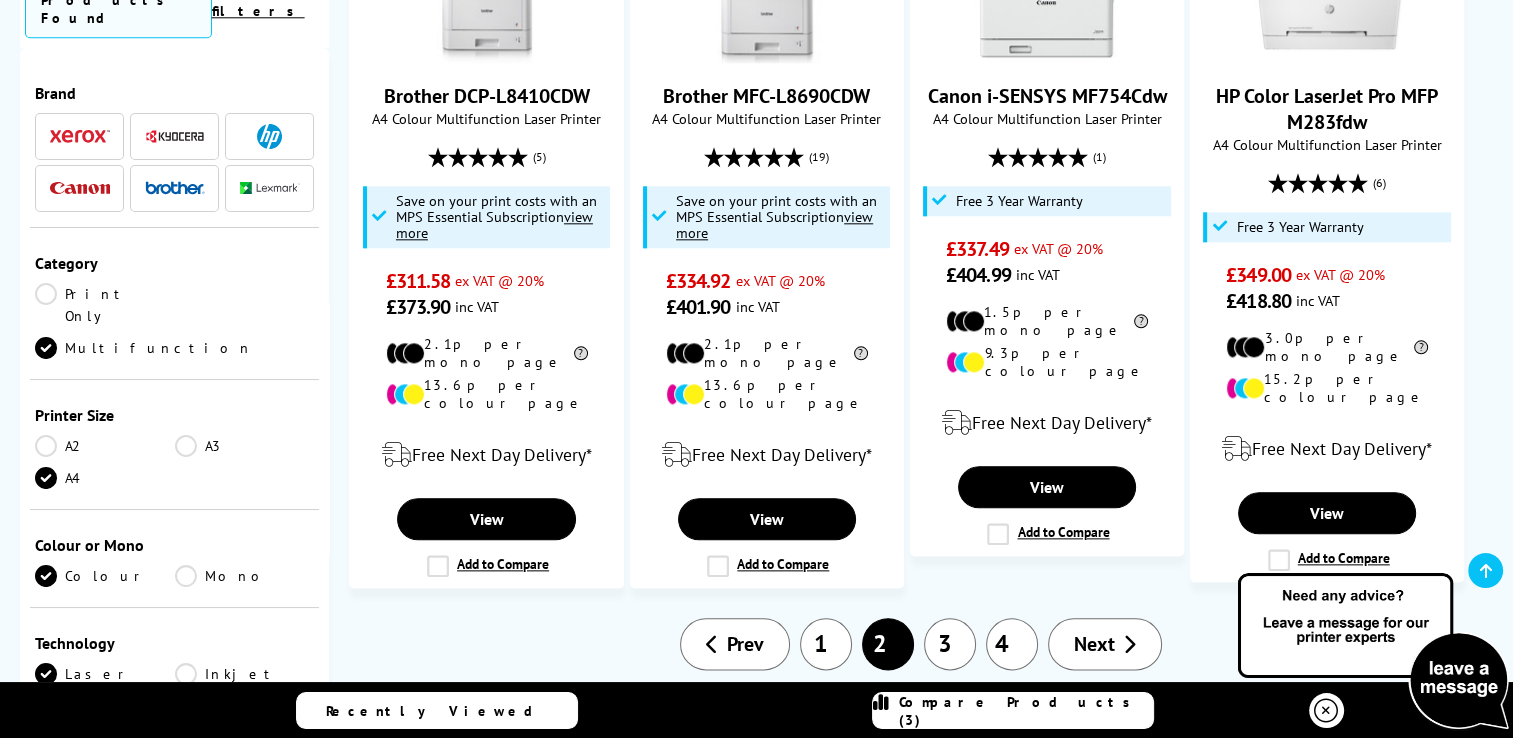 scroll, scrollTop: 2400, scrollLeft: 0, axis: vertical 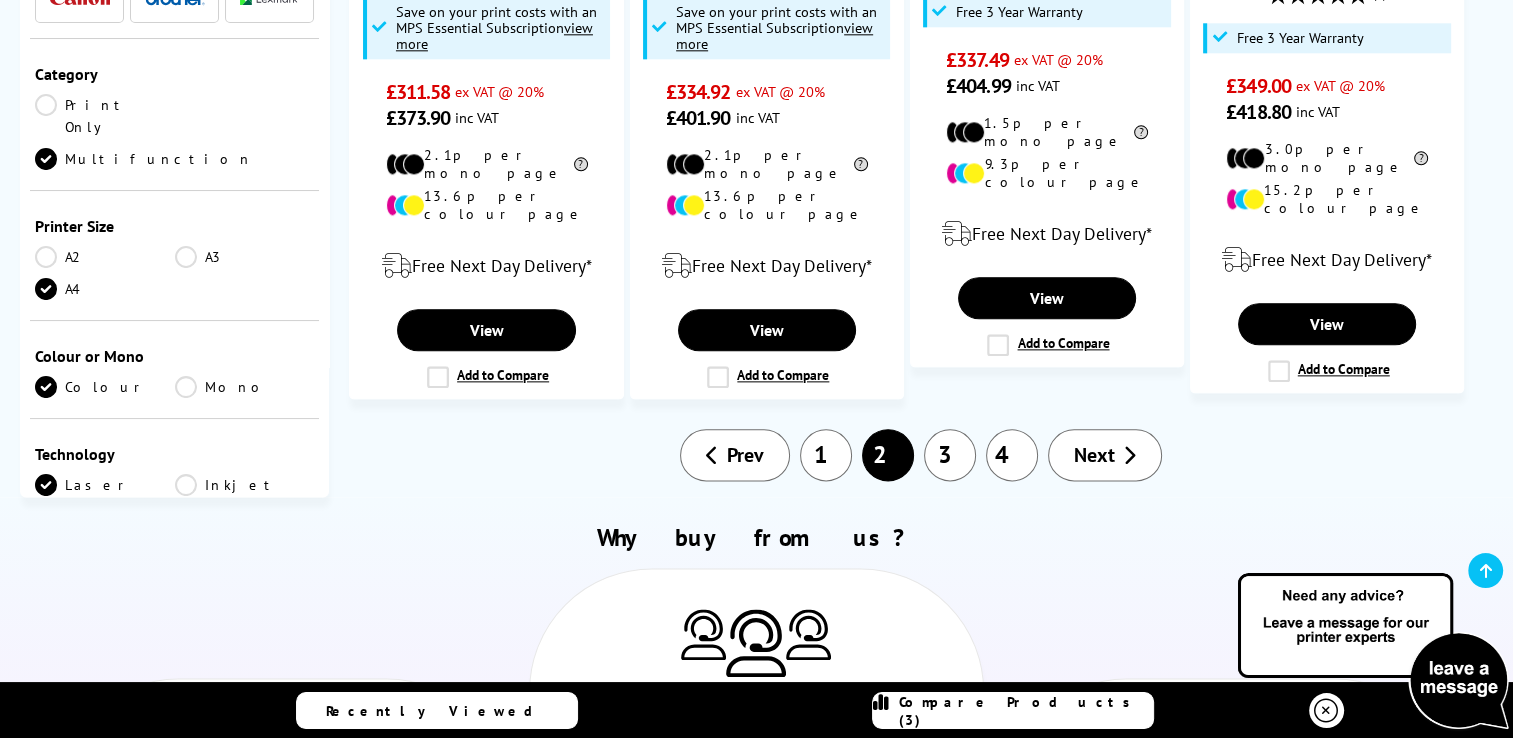 click on "Next" at bounding box center [1094, 455] 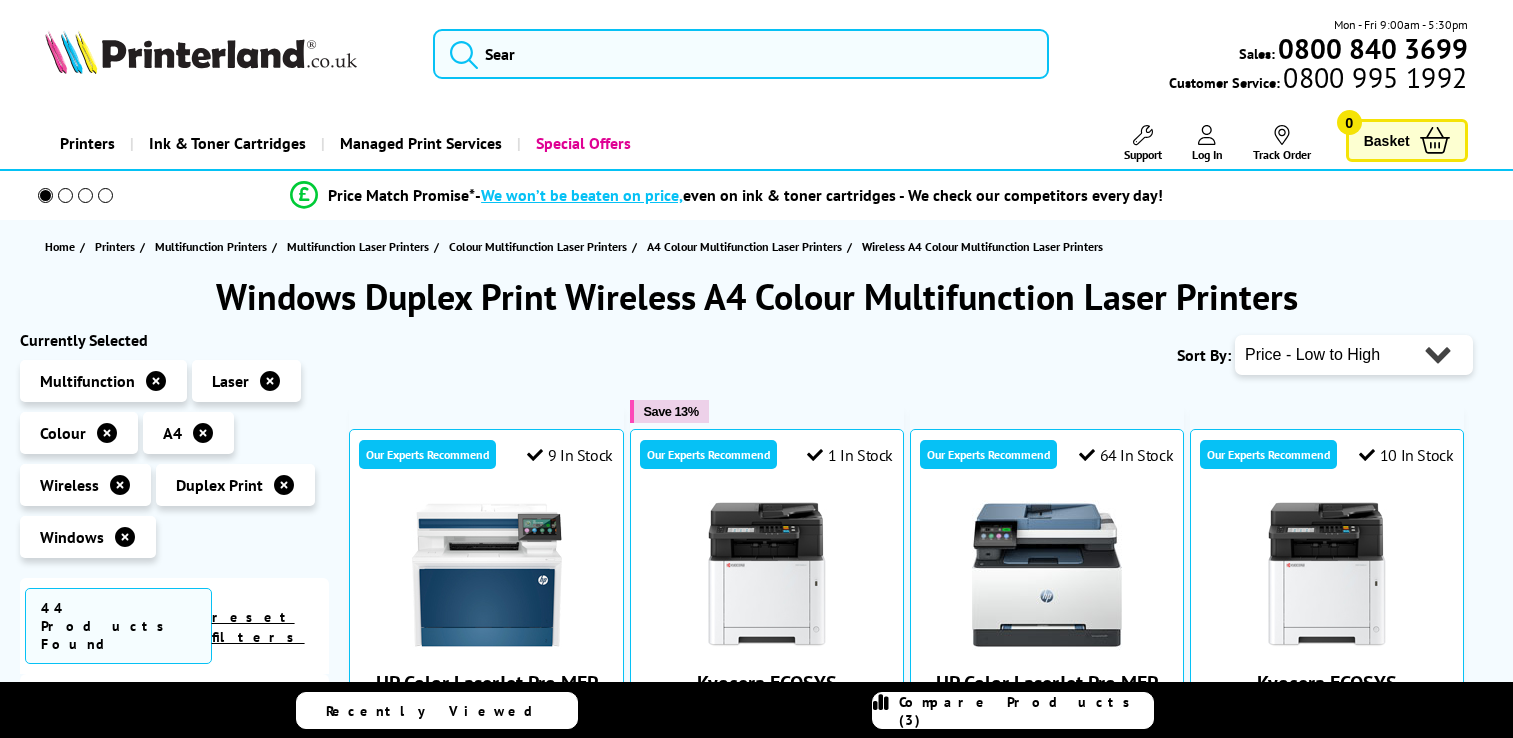 scroll, scrollTop: 0, scrollLeft: 0, axis: both 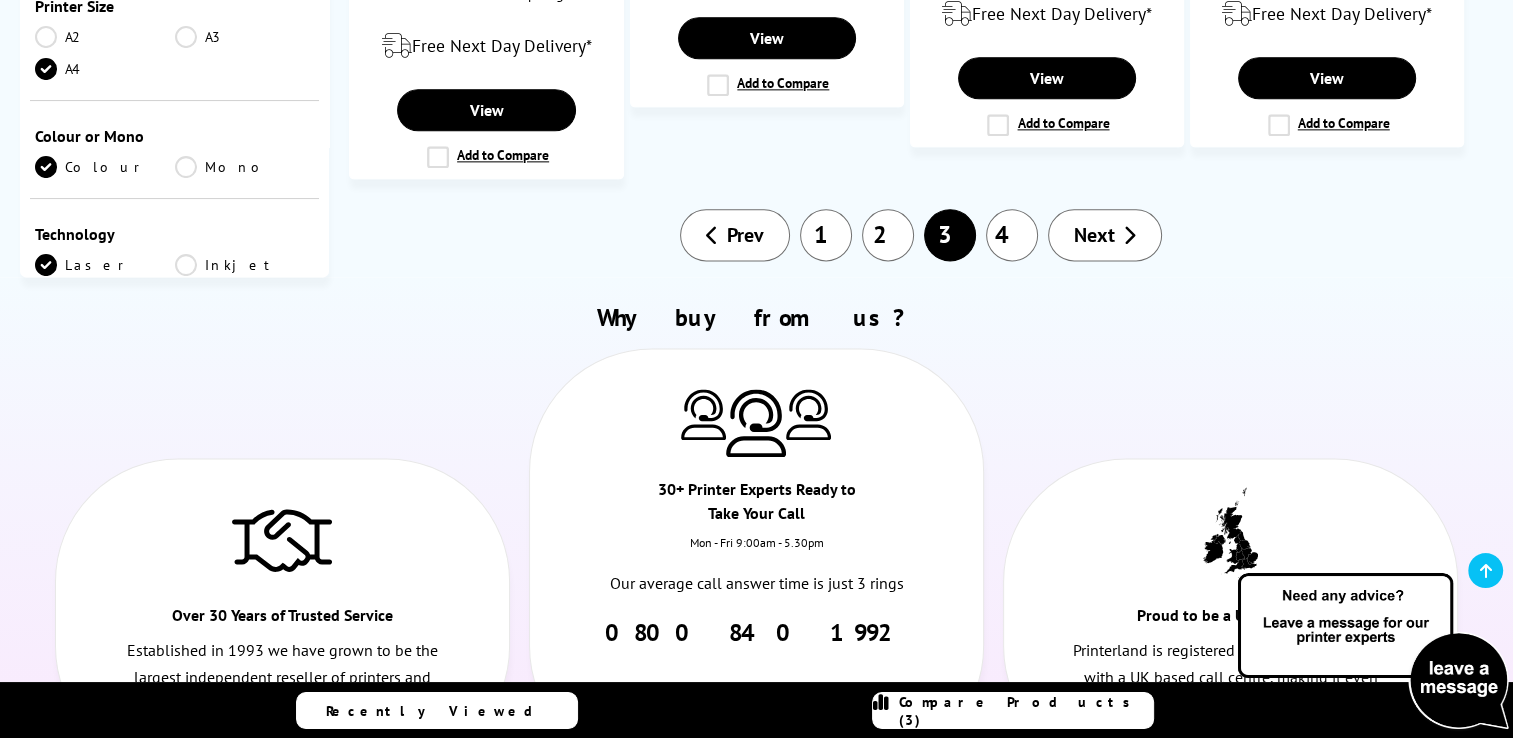 click on "2" at bounding box center (888, 235) 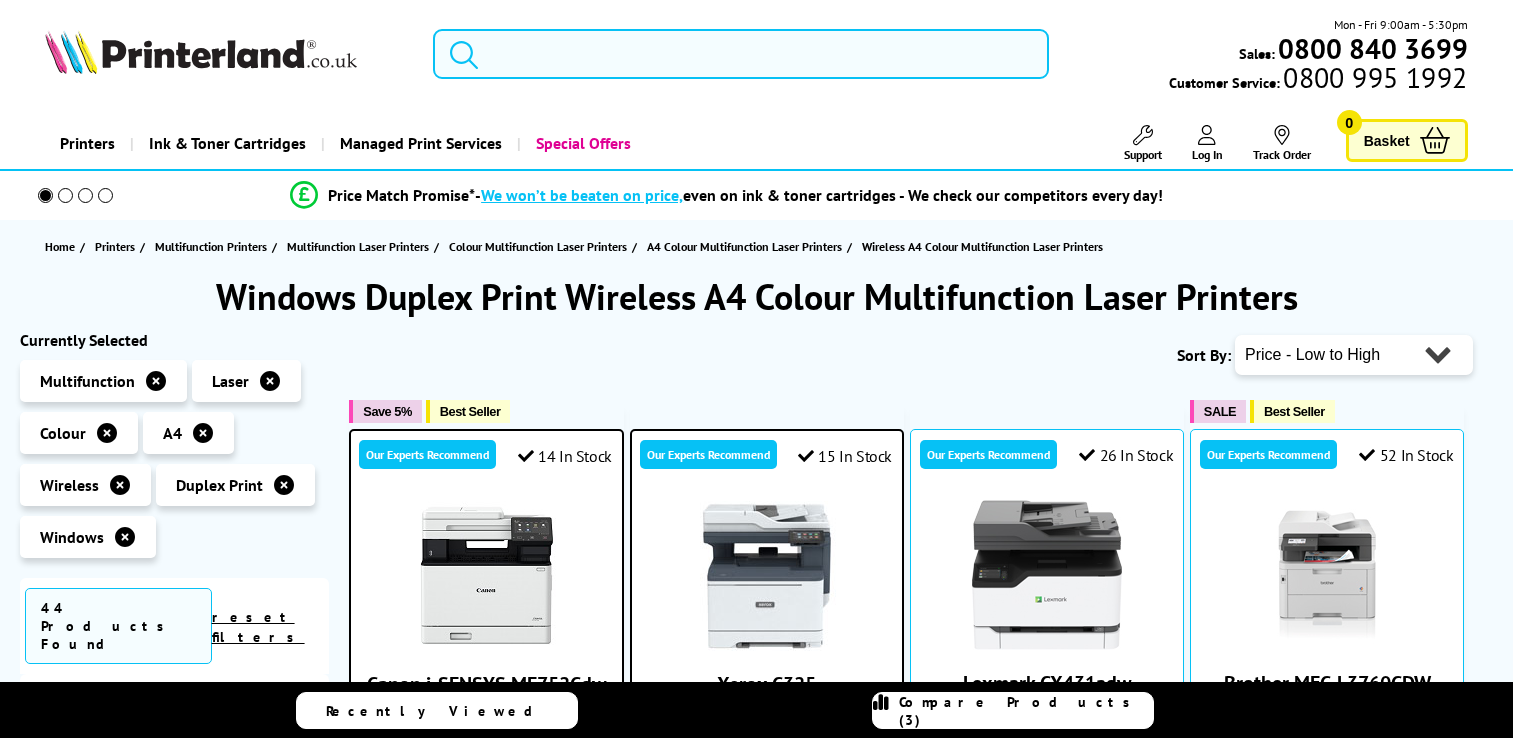 scroll, scrollTop: 0, scrollLeft: 0, axis: both 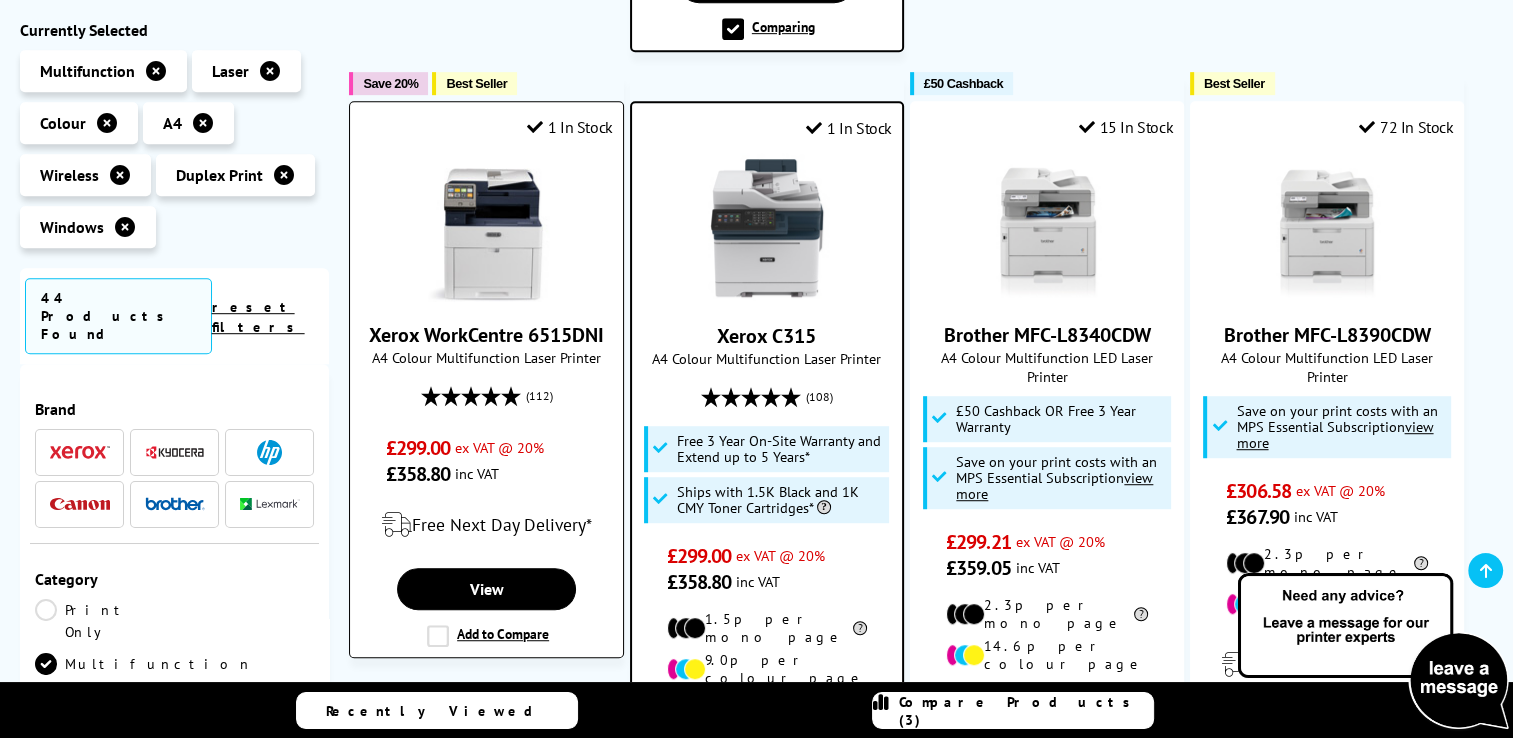 click on "Add to Compare" at bounding box center [488, 636] 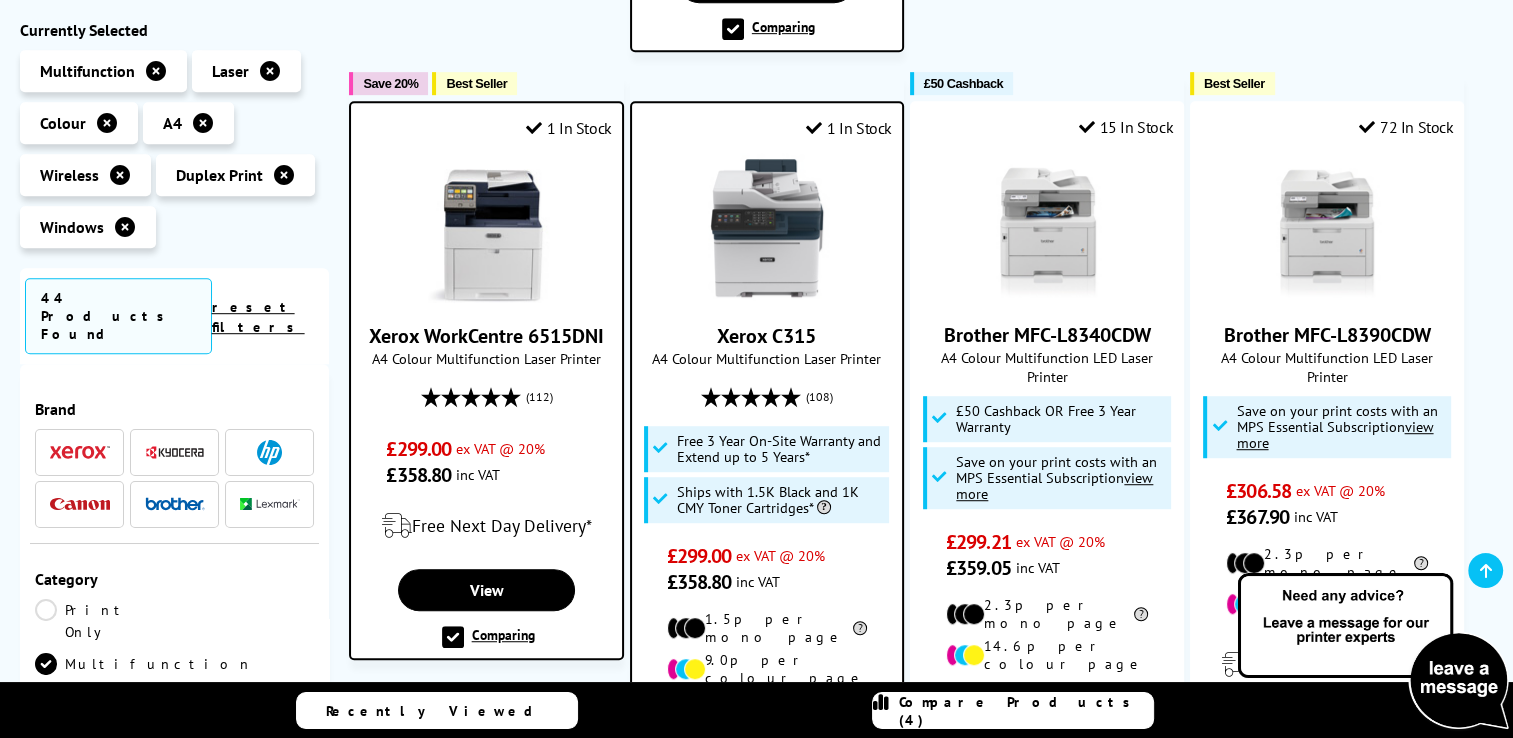 click on "Compare Products (4)" at bounding box center (1026, 711) 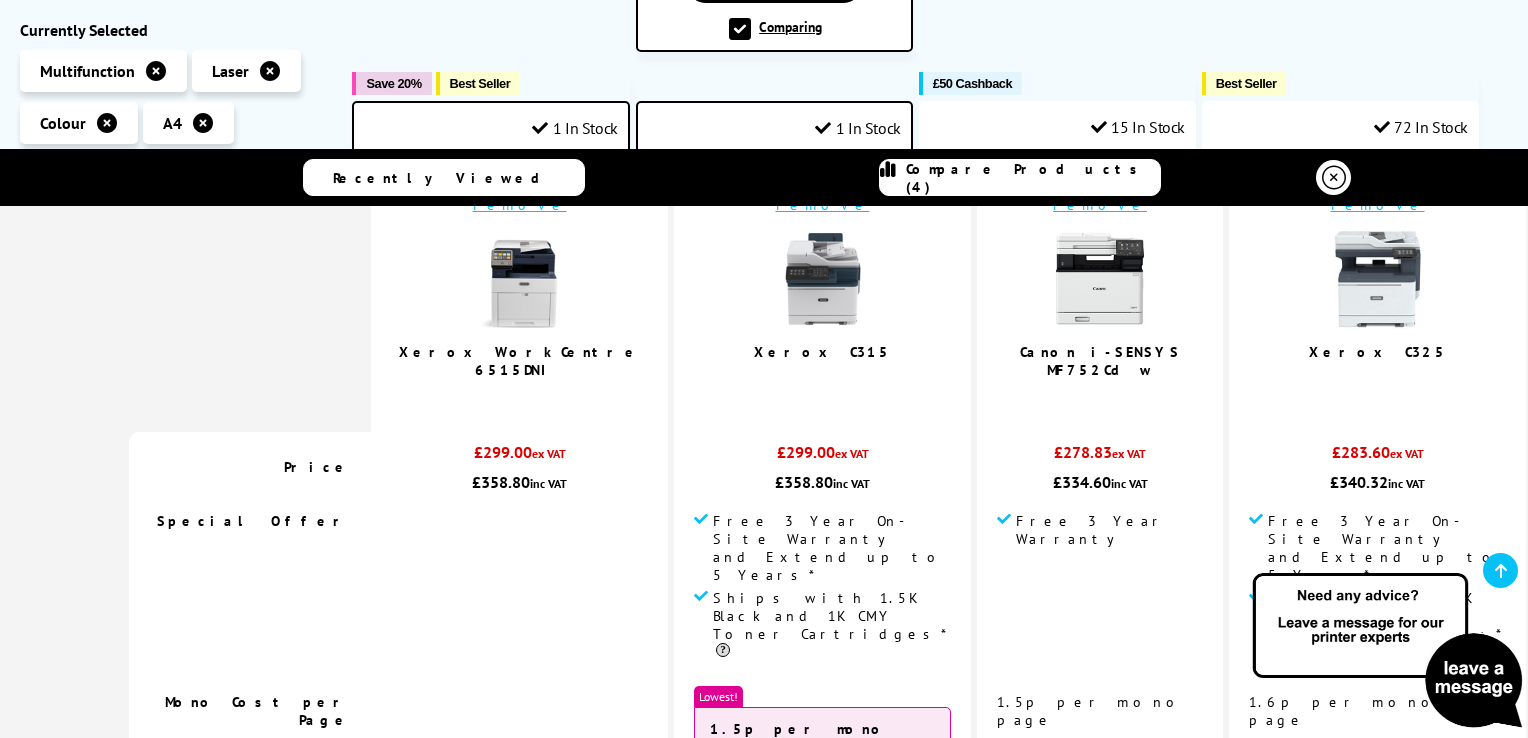 scroll, scrollTop: 0, scrollLeft: 0, axis: both 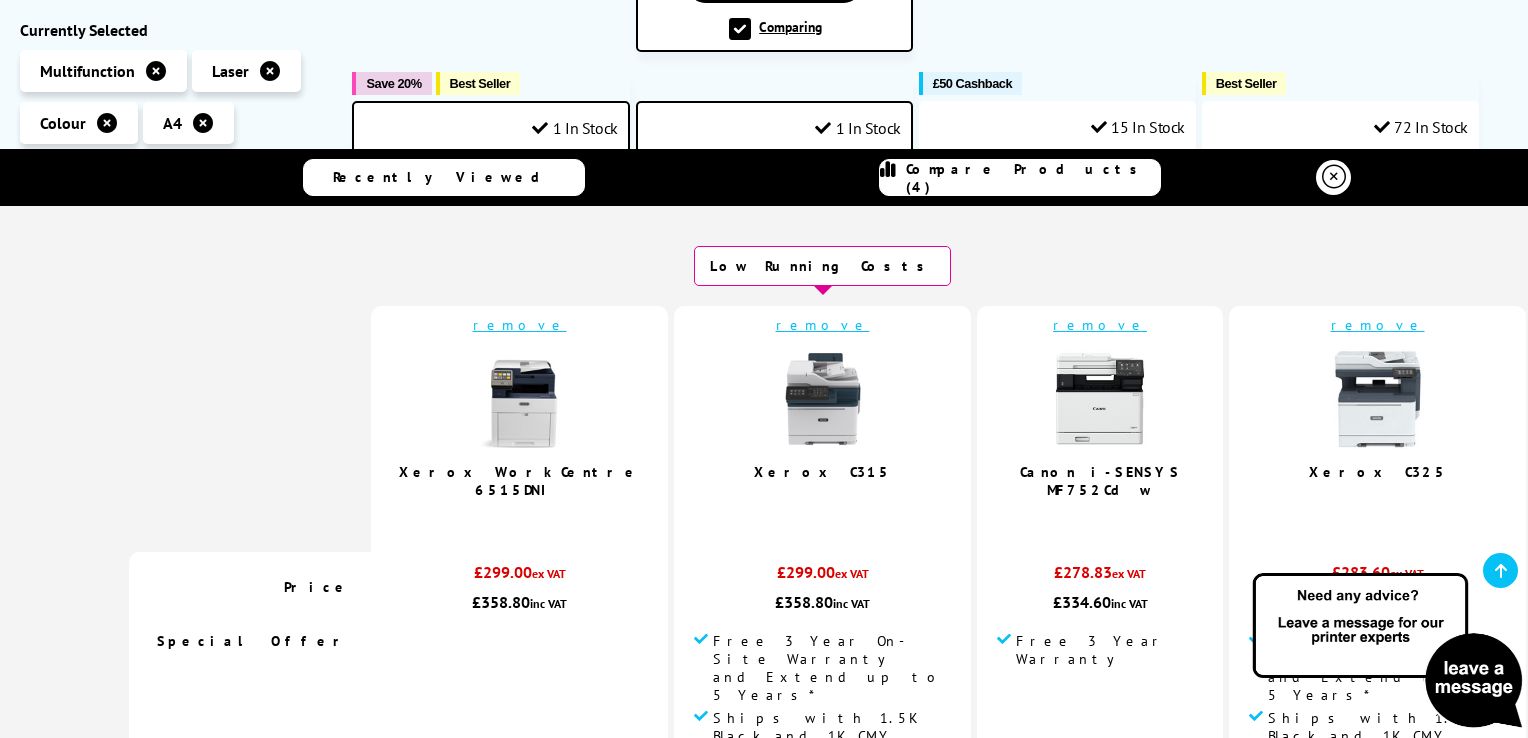 click on "remove" at bounding box center [520, 325] 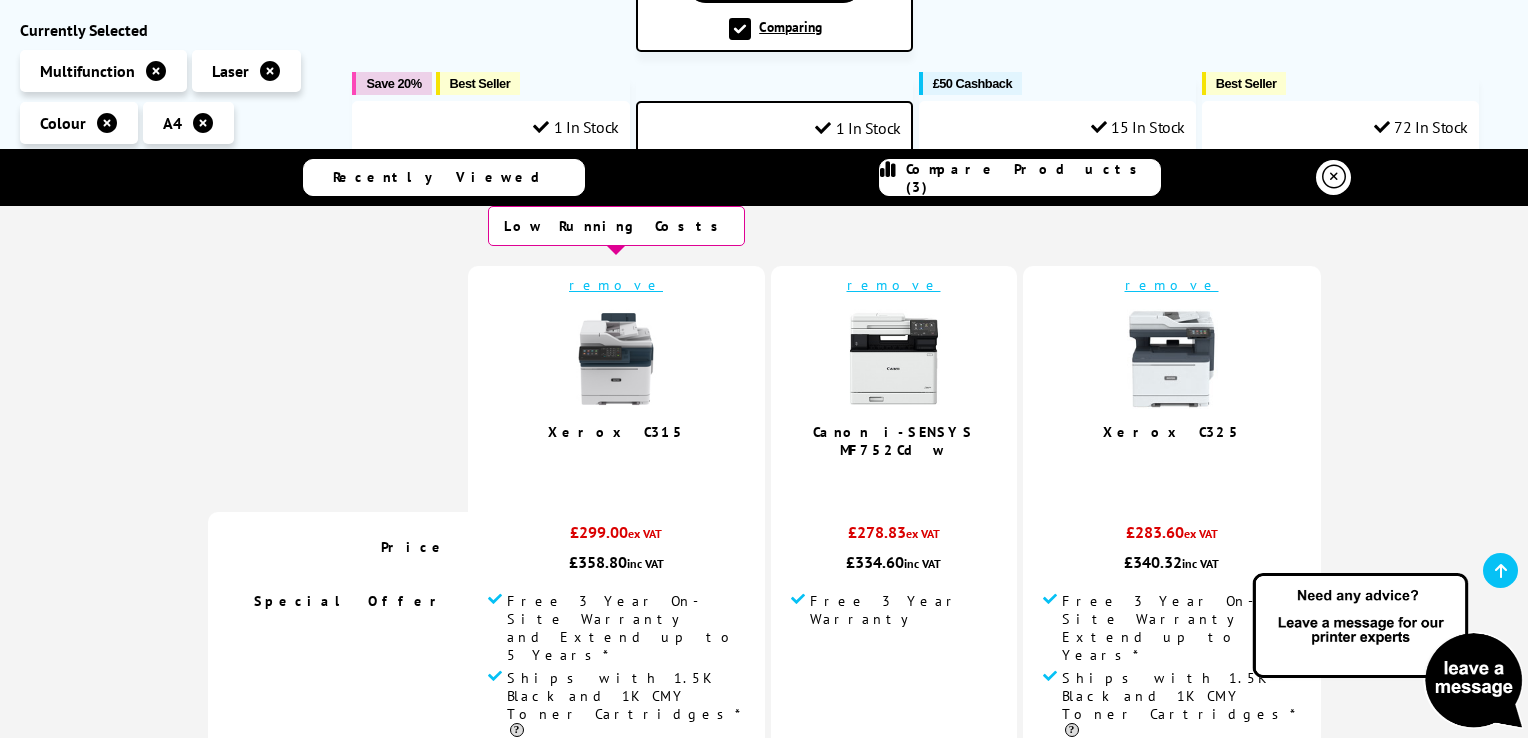 scroll, scrollTop: 80, scrollLeft: 0, axis: vertical 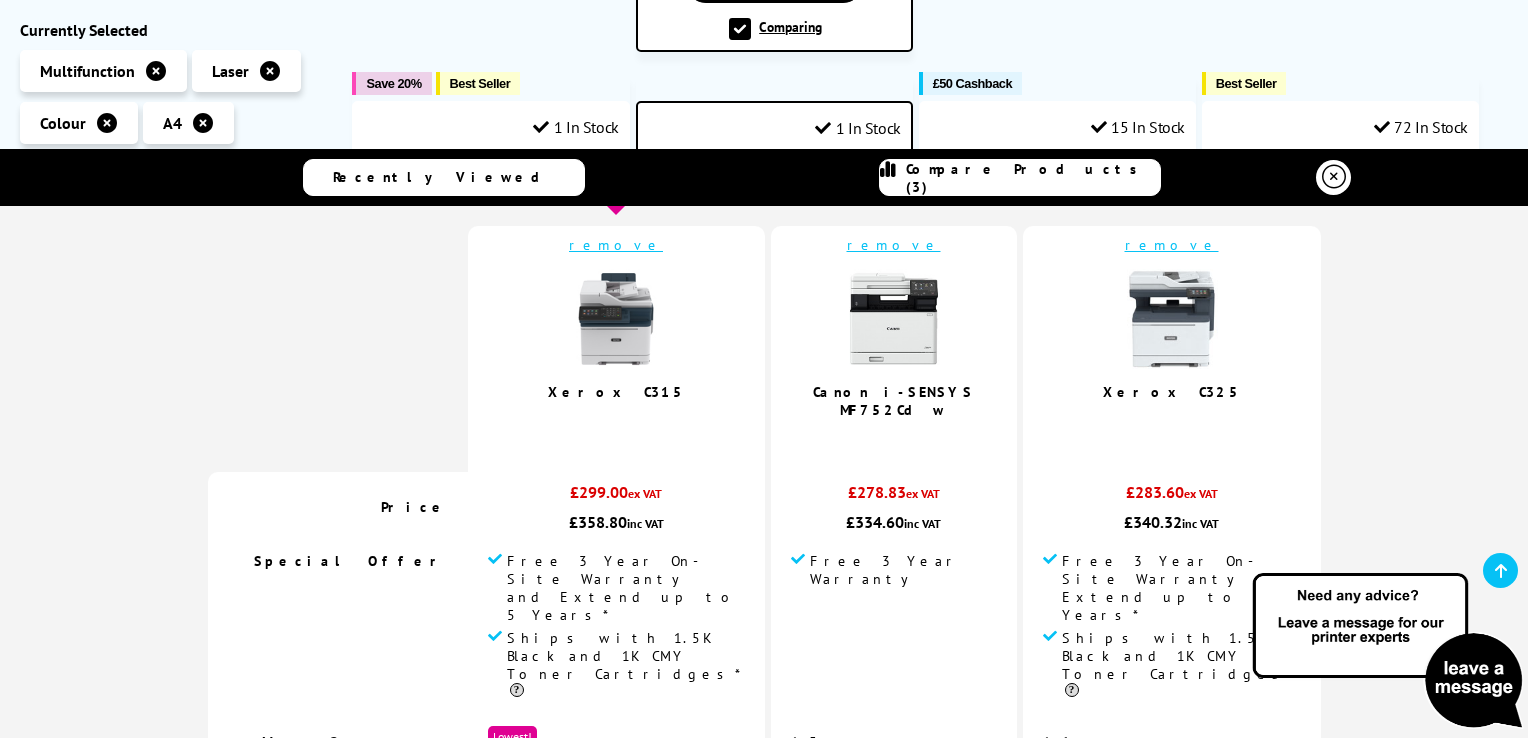 click at bounding box center [894, 319] 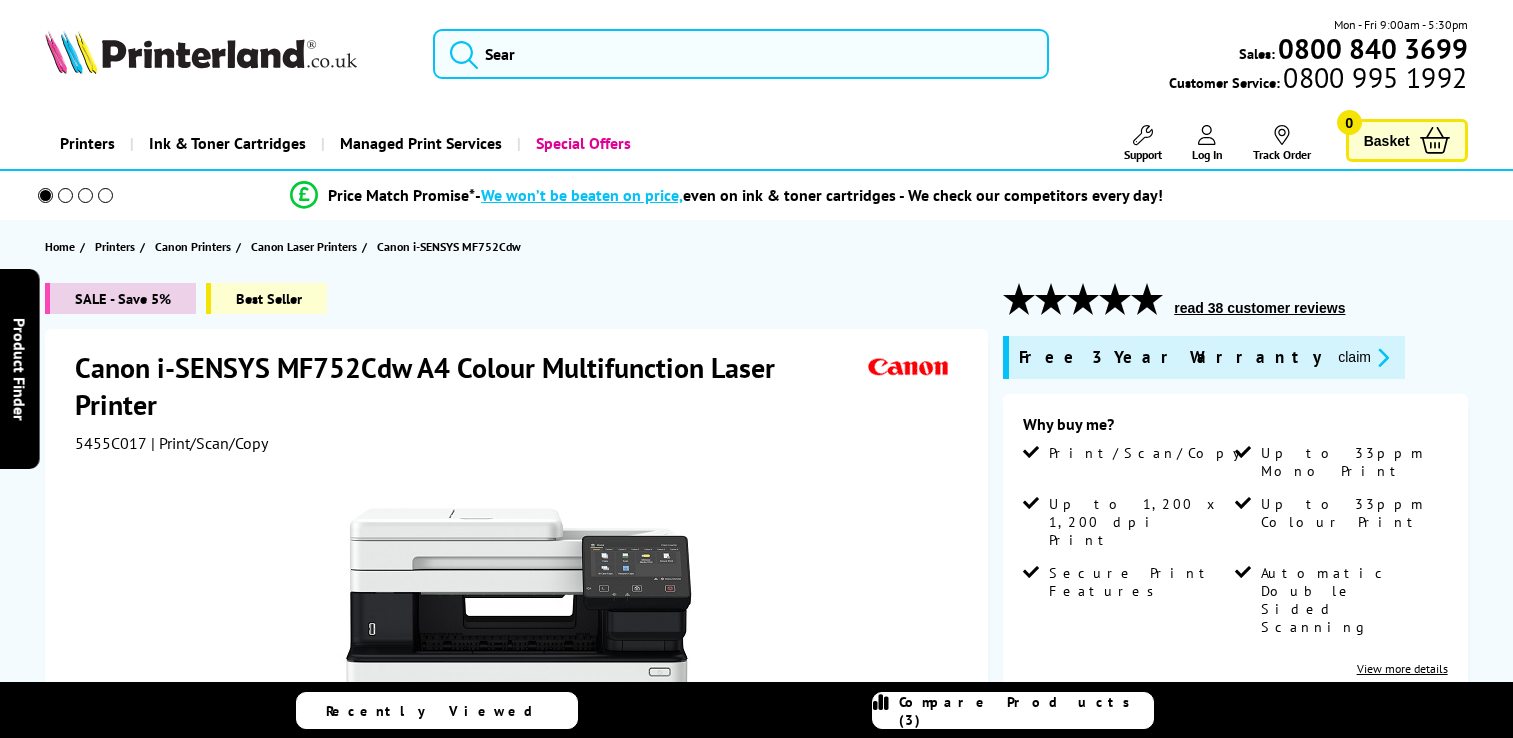 scroll, scrollTop: 0, scrollLeft: 0, axis: both 